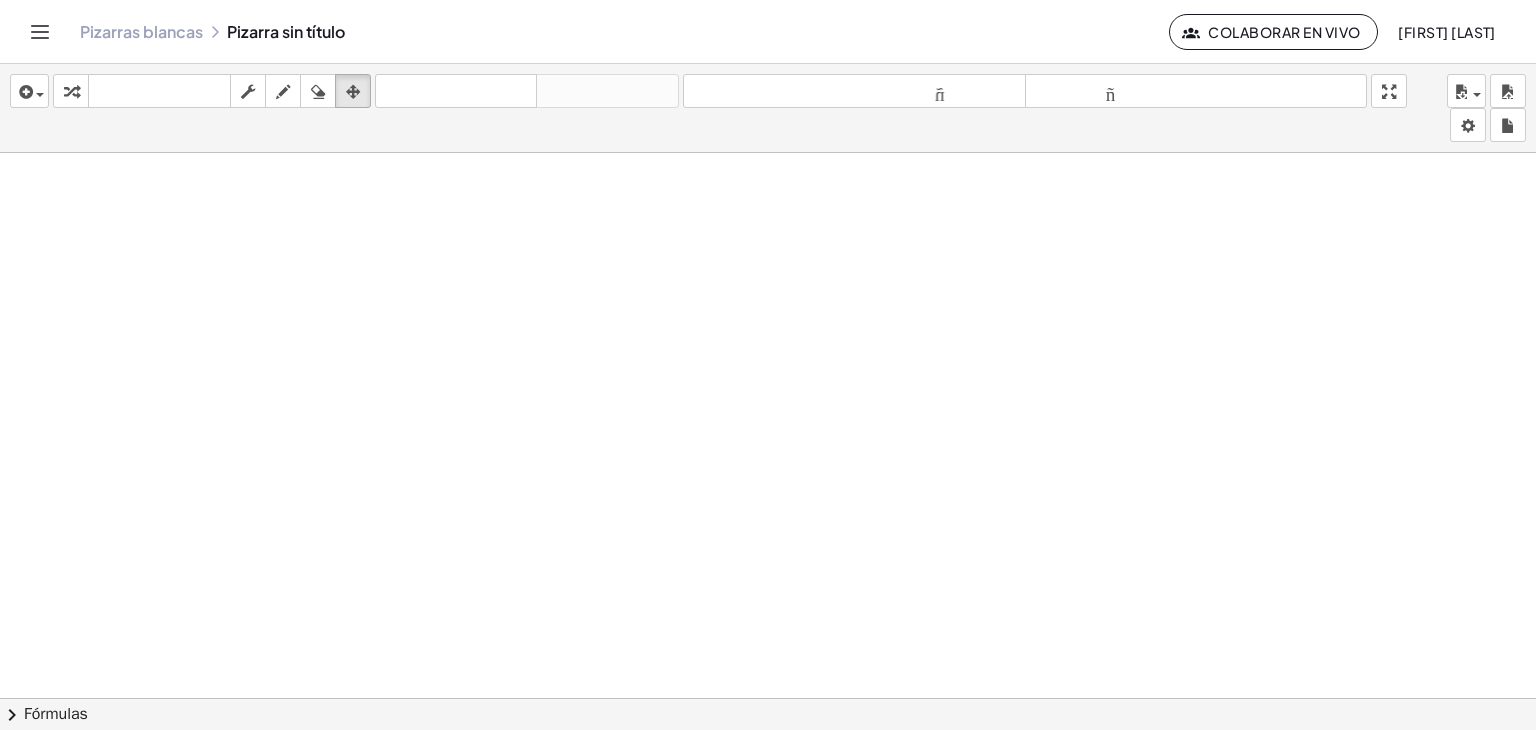 click at bounding box center [768, 712] 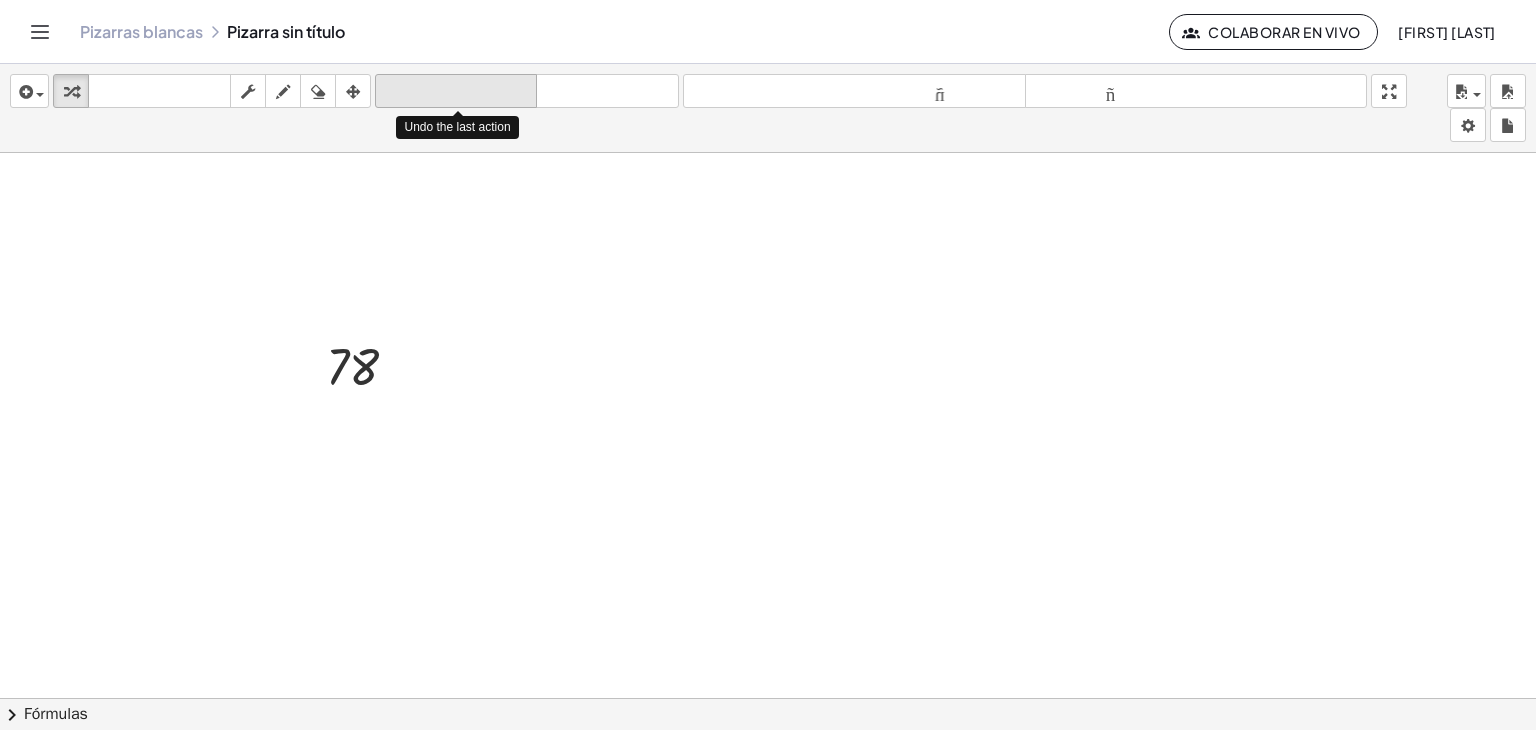 click on "deshacer" at bounding box center [456, 91] 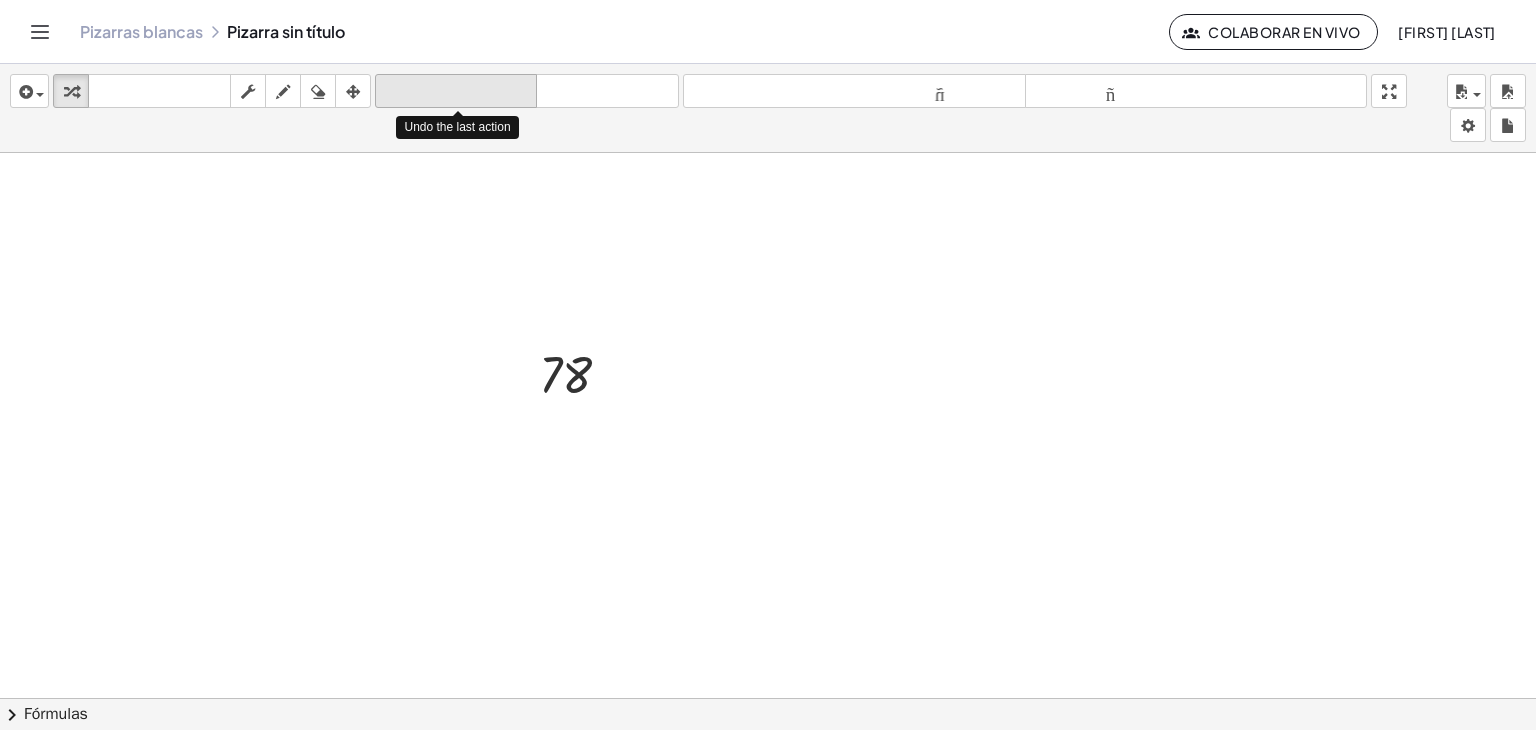 click on "deshacer" at bounding box center [456, 91] 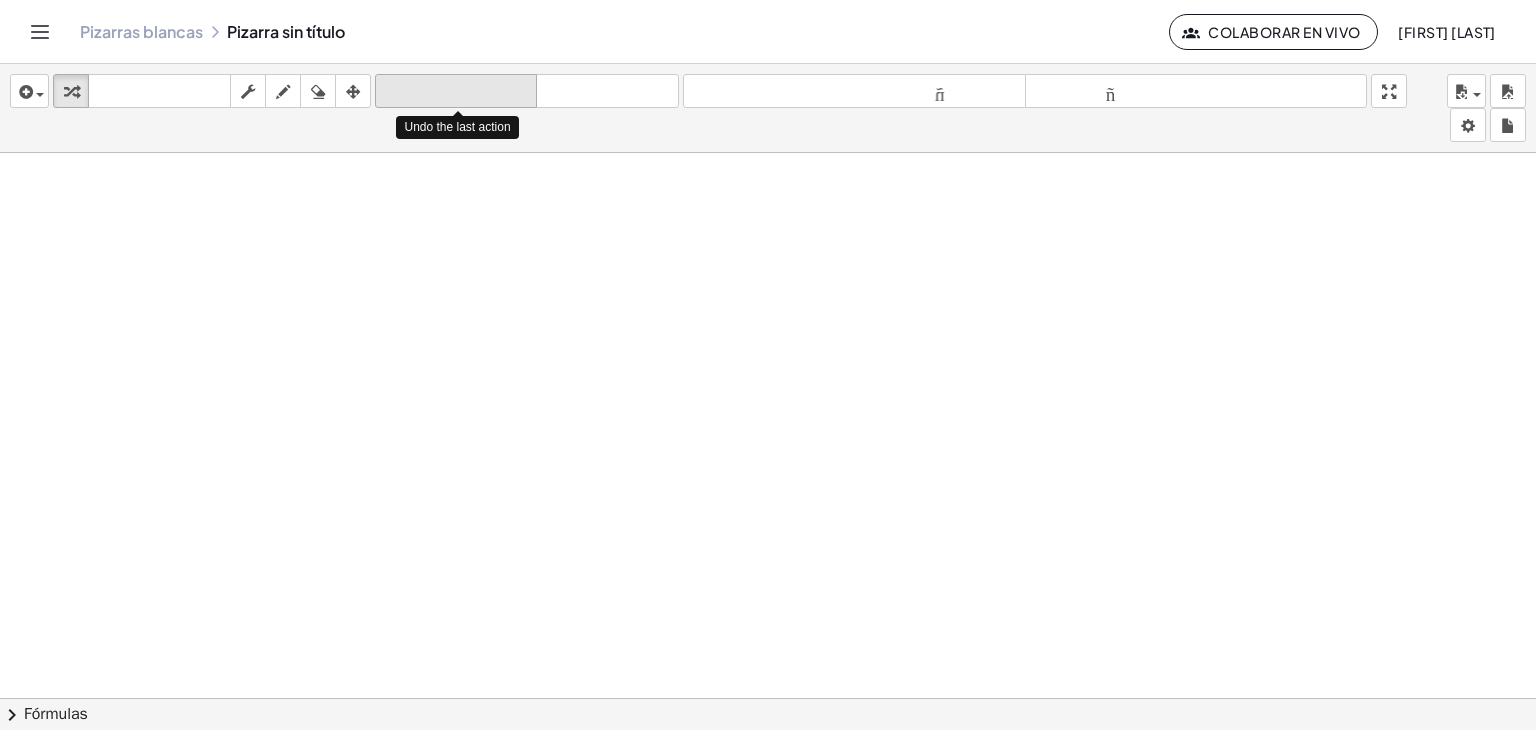 click on "deshacer" at bounding box center [456, 91] 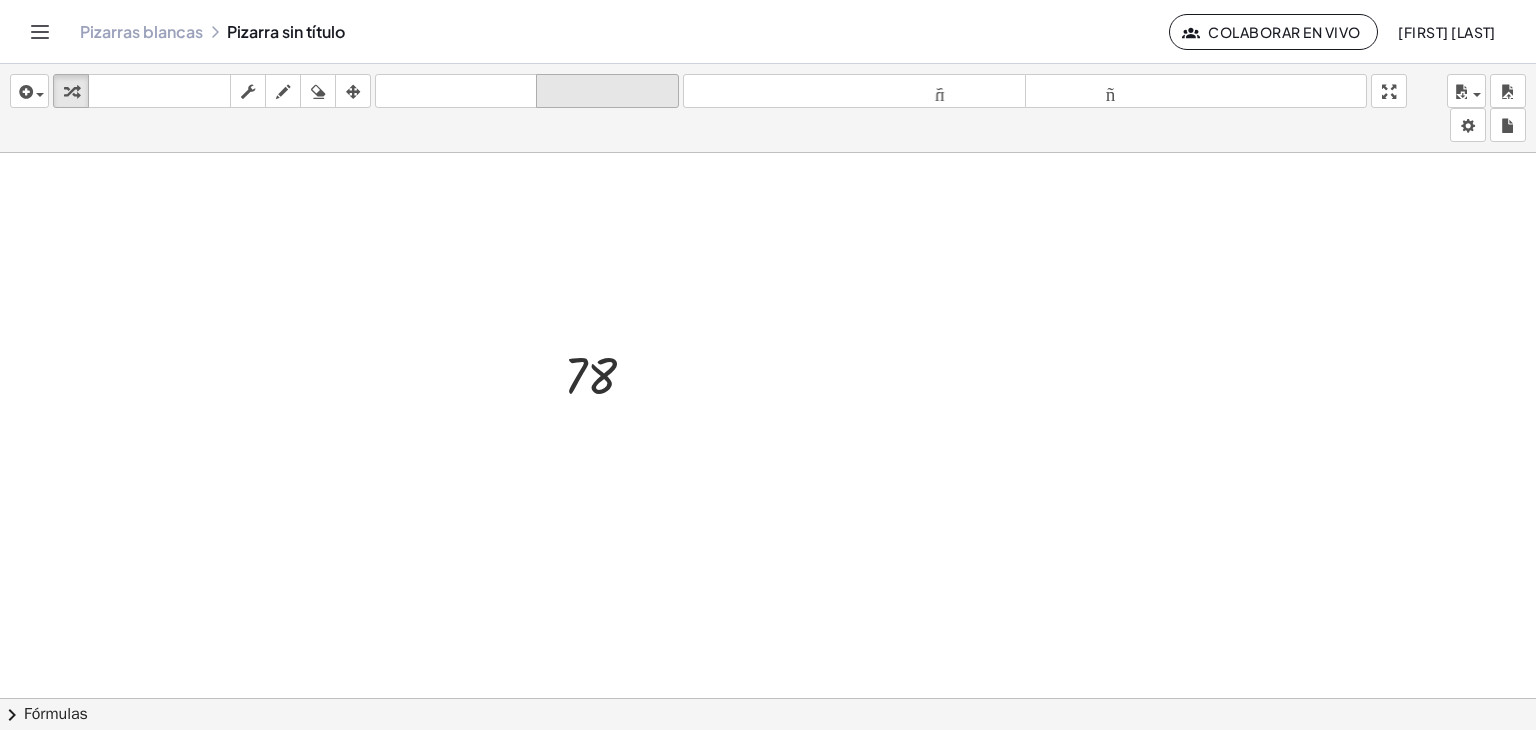 click on "rehacer rehacer" at bounding box center [607, 91] 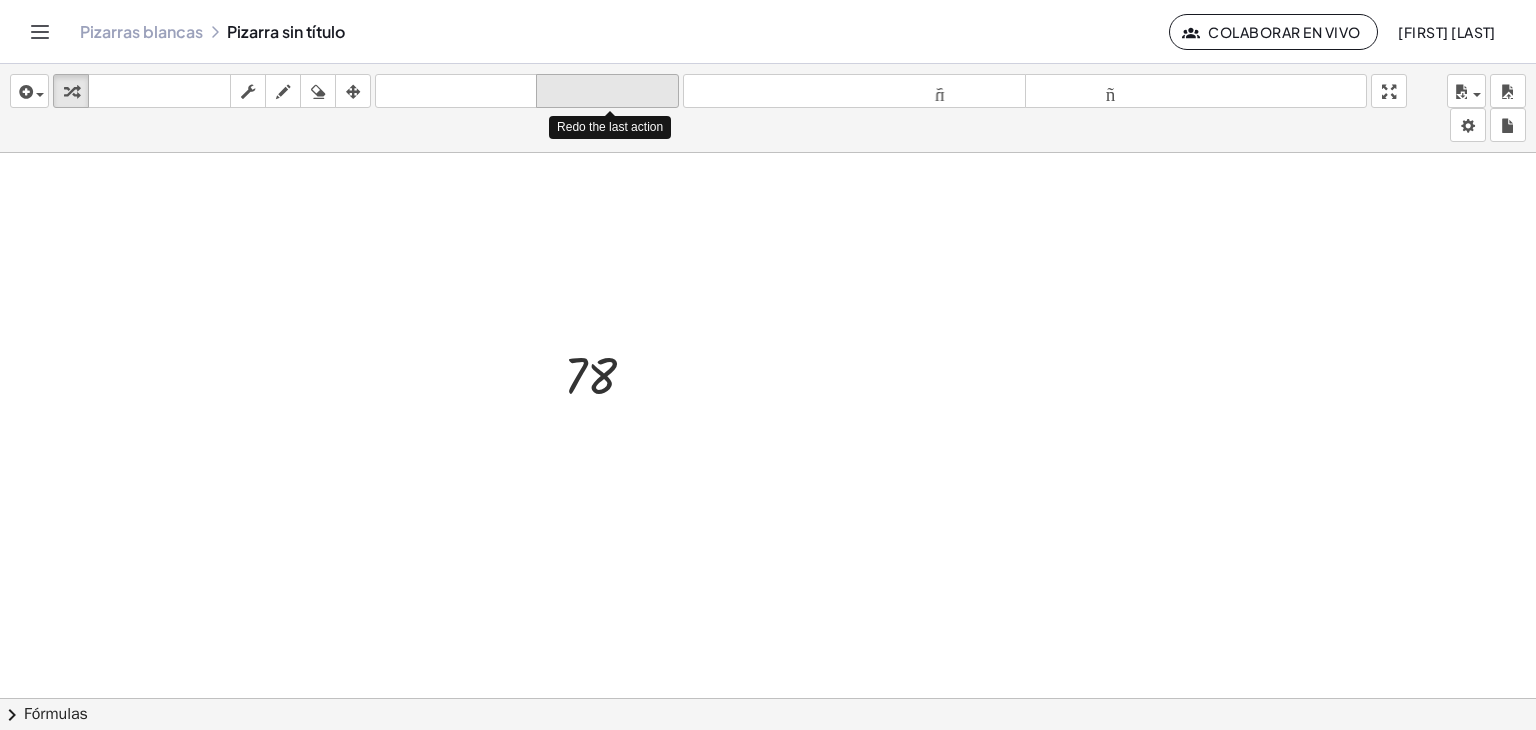 click on "rehacer rehacer" at bounding box center (607, 91) 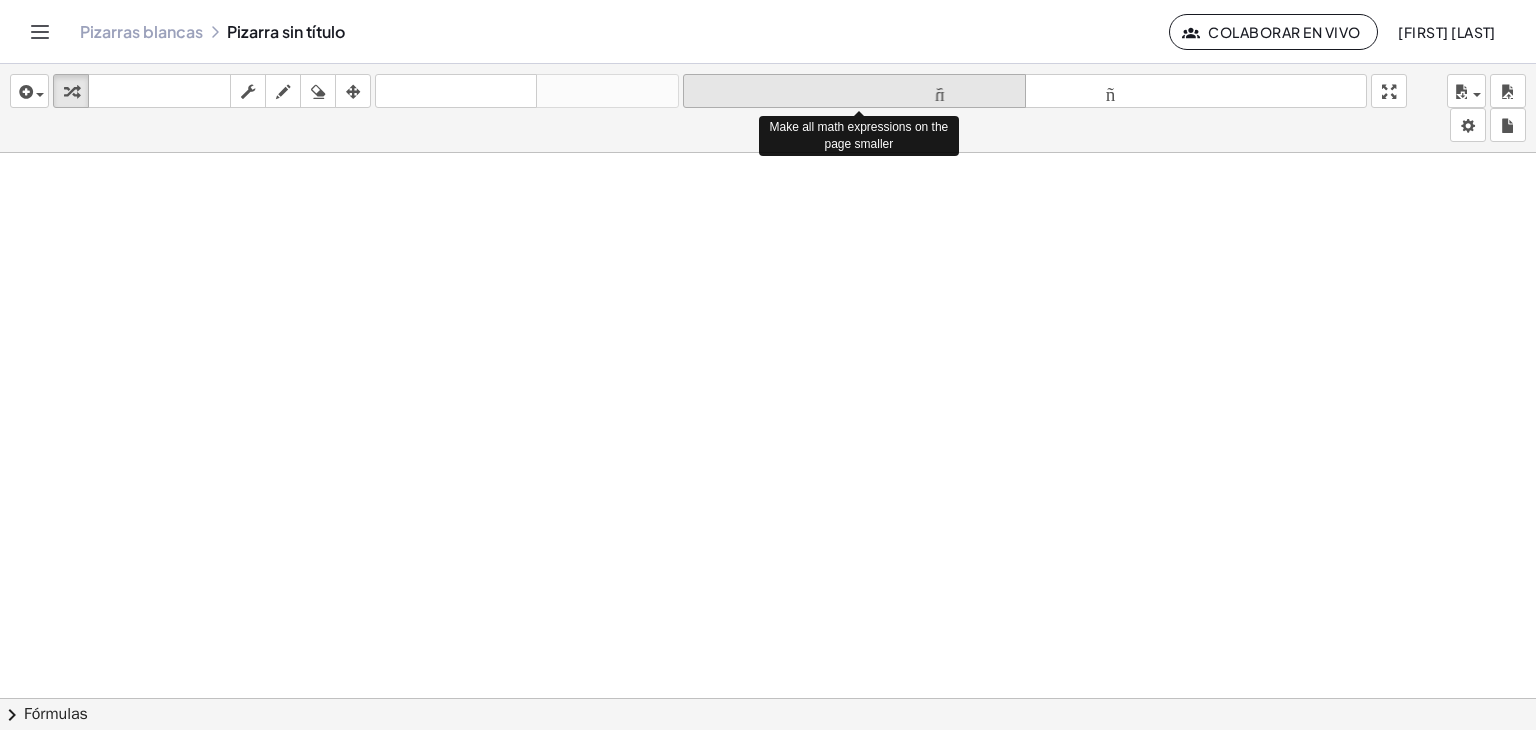 click on "tamaño_del_formato" at bounding box center [854, 92] 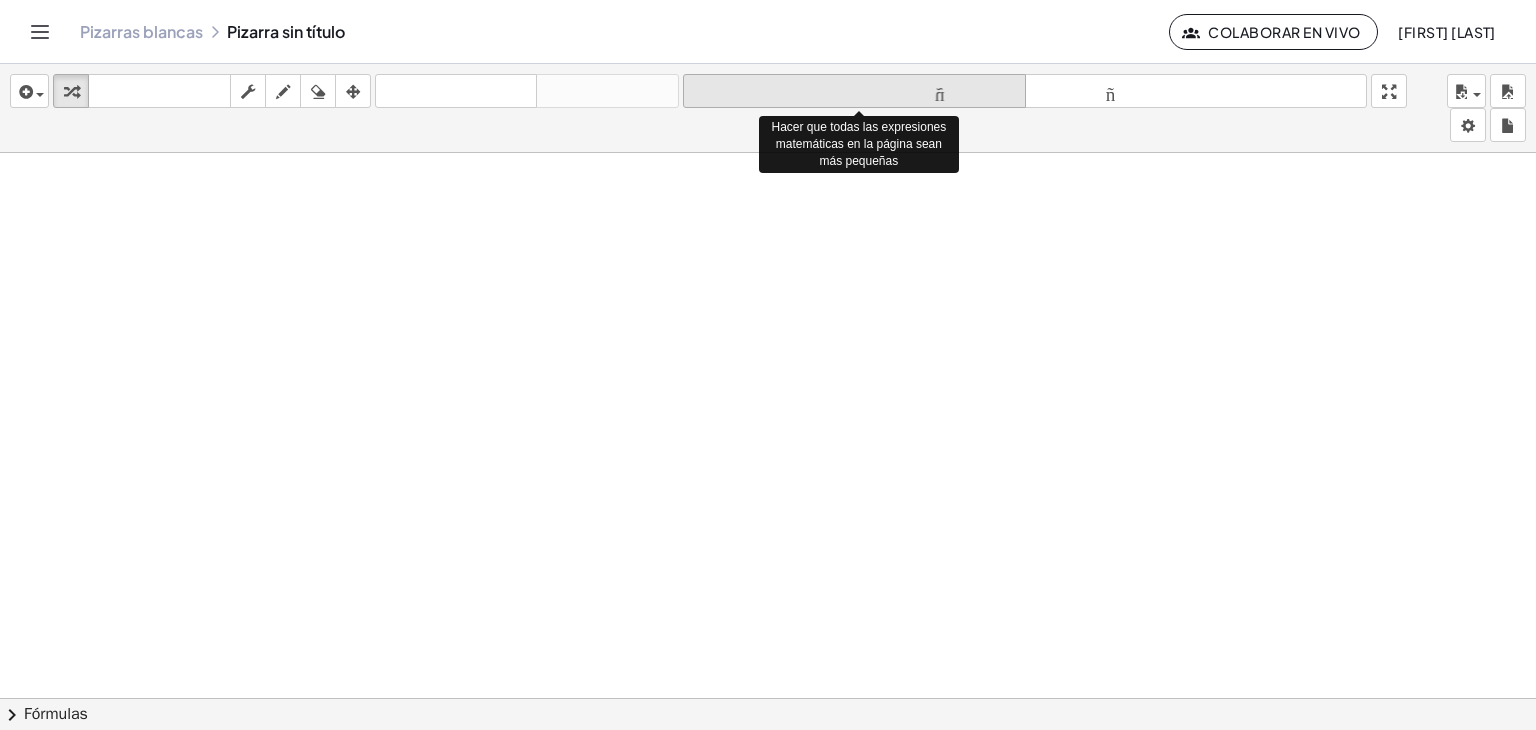 click on "tamaño_del_formato" at bounding box center [854, 92] 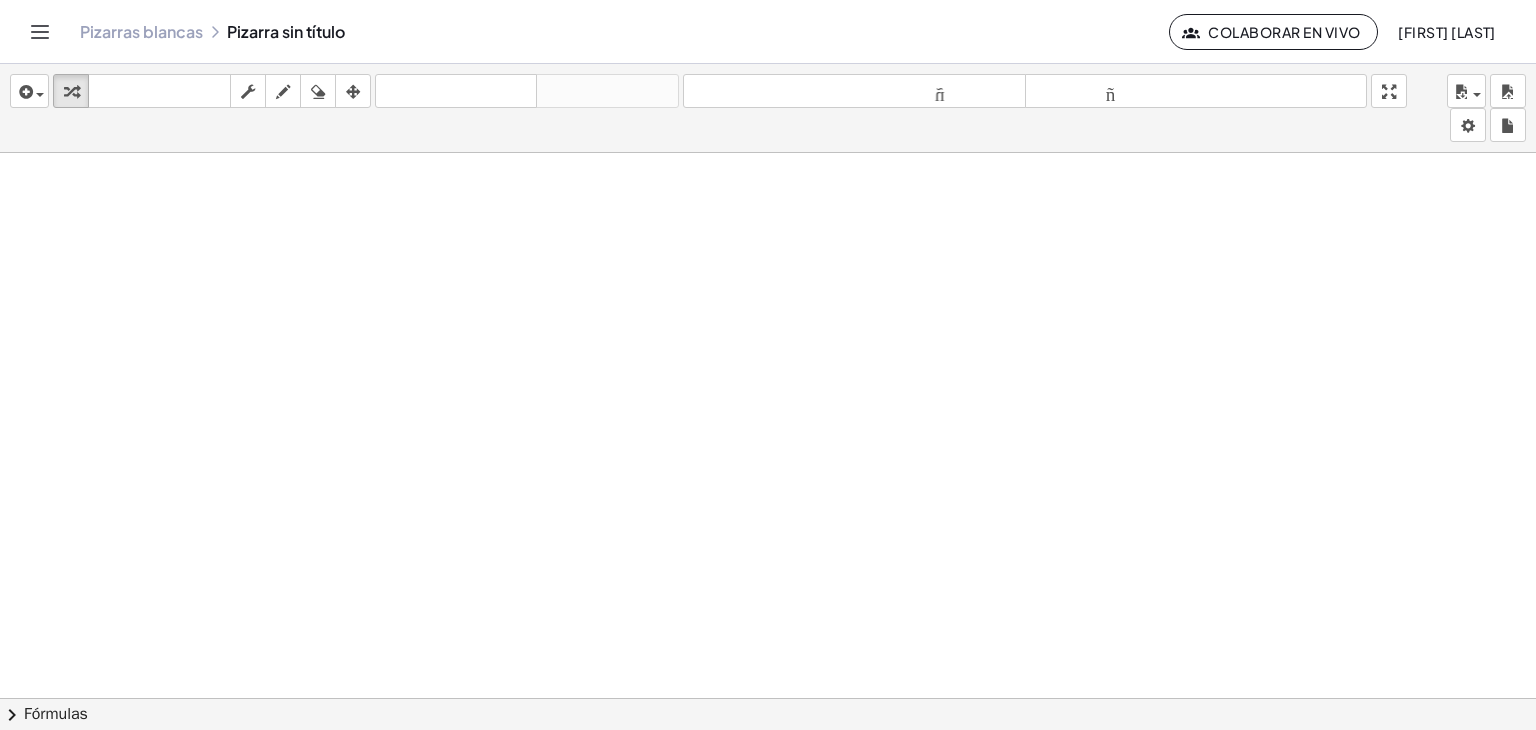 click at bounding box center (768, 712) 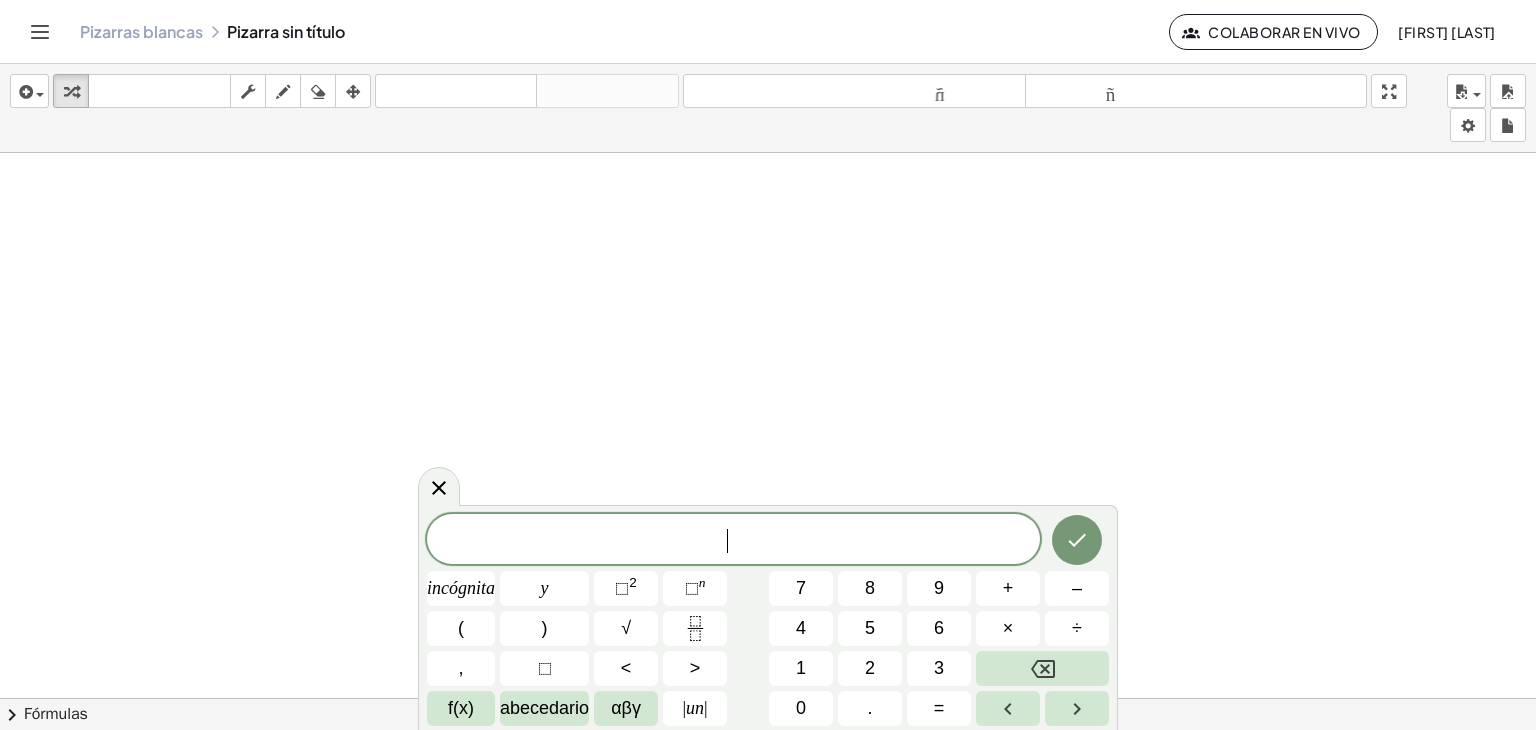 click at bounding box center [768, 712] 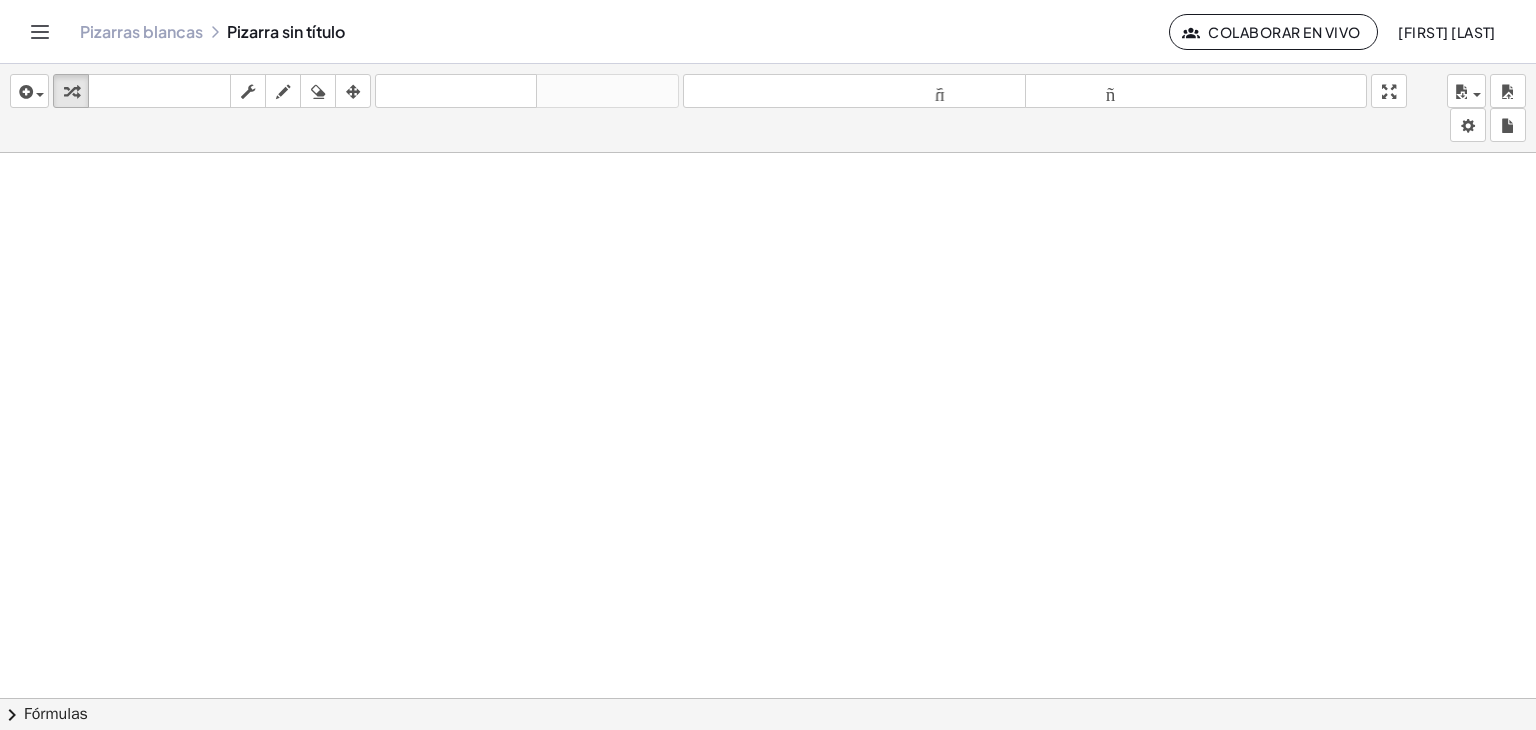click at bounding box center (768, 712) 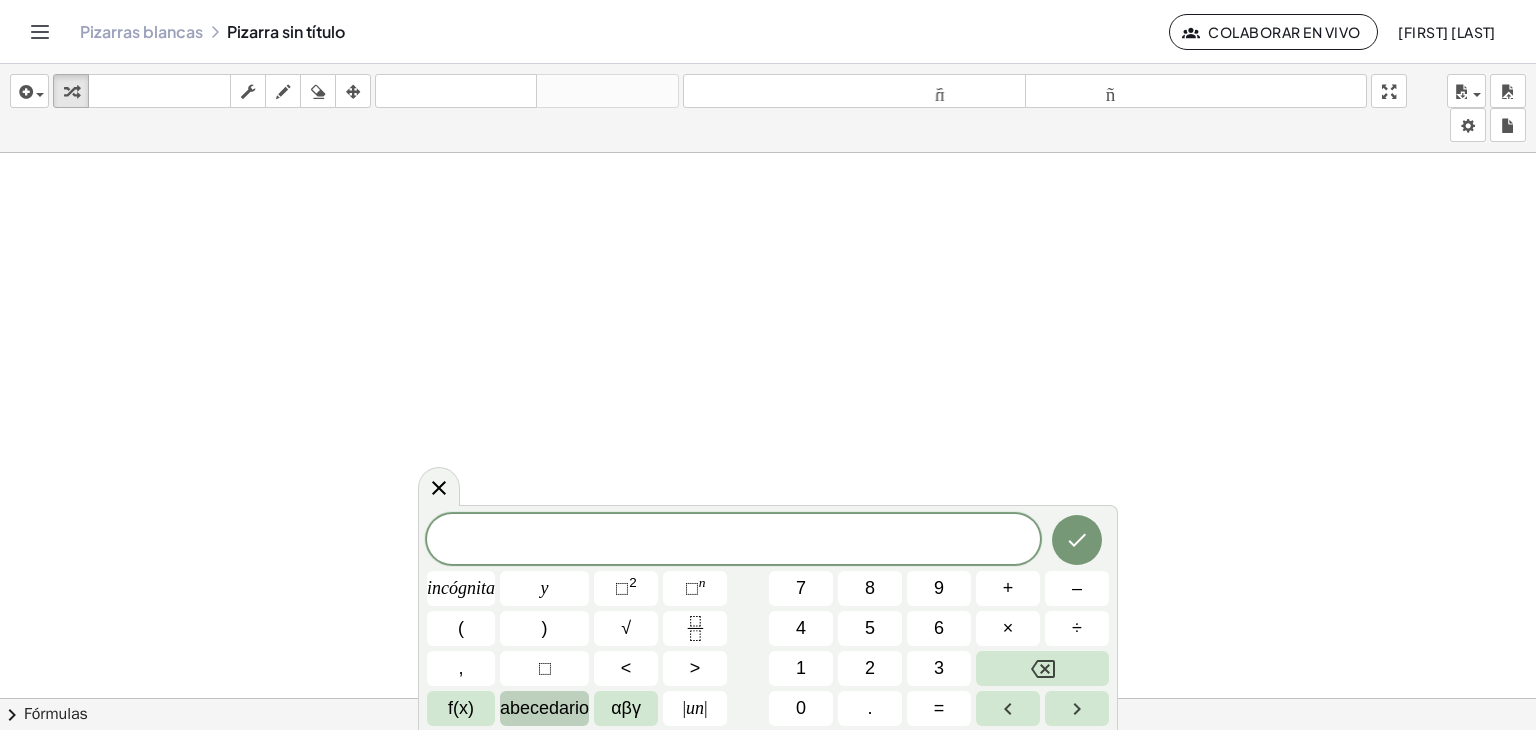 click on "abecedario" at bounding box center (544, 708) 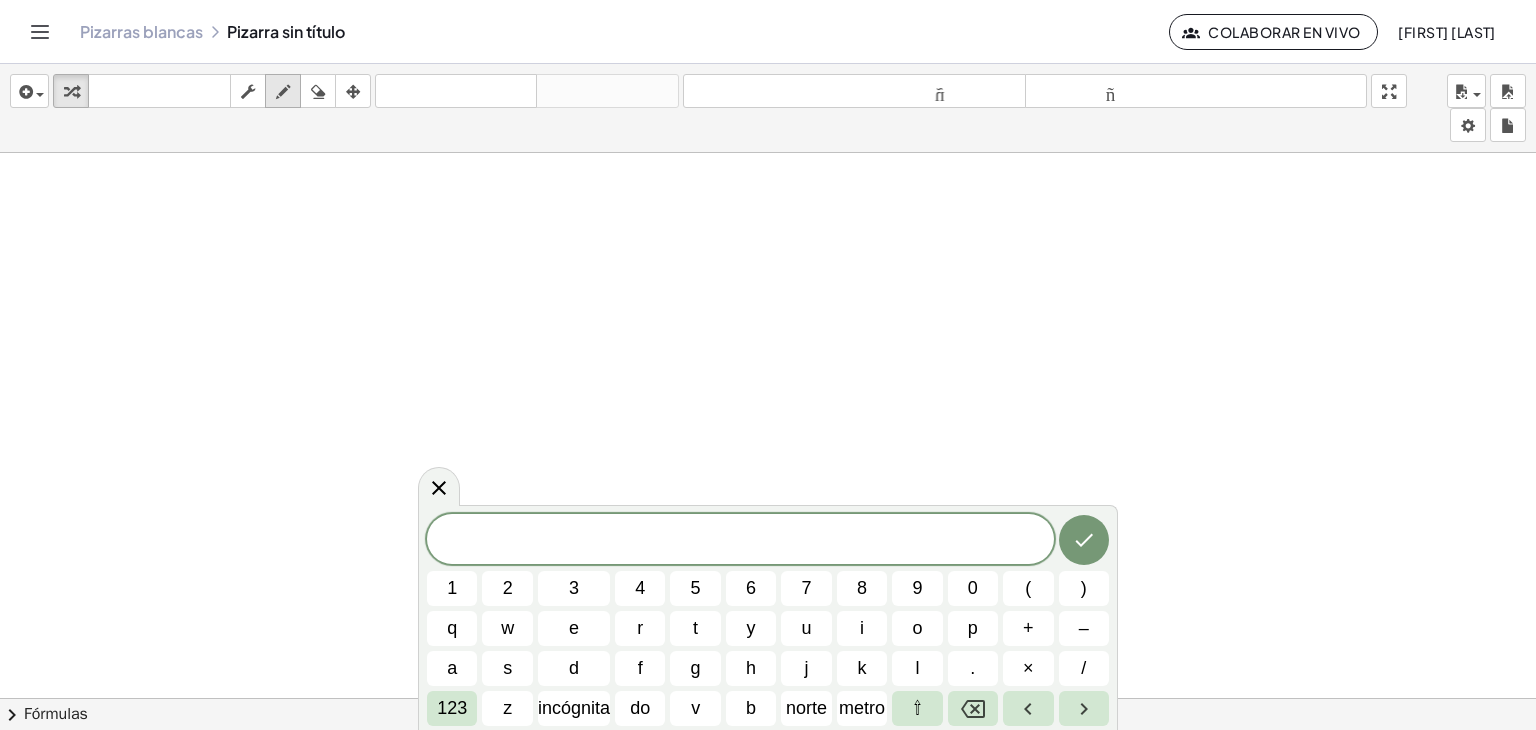 click at bounding box center (283, 92) 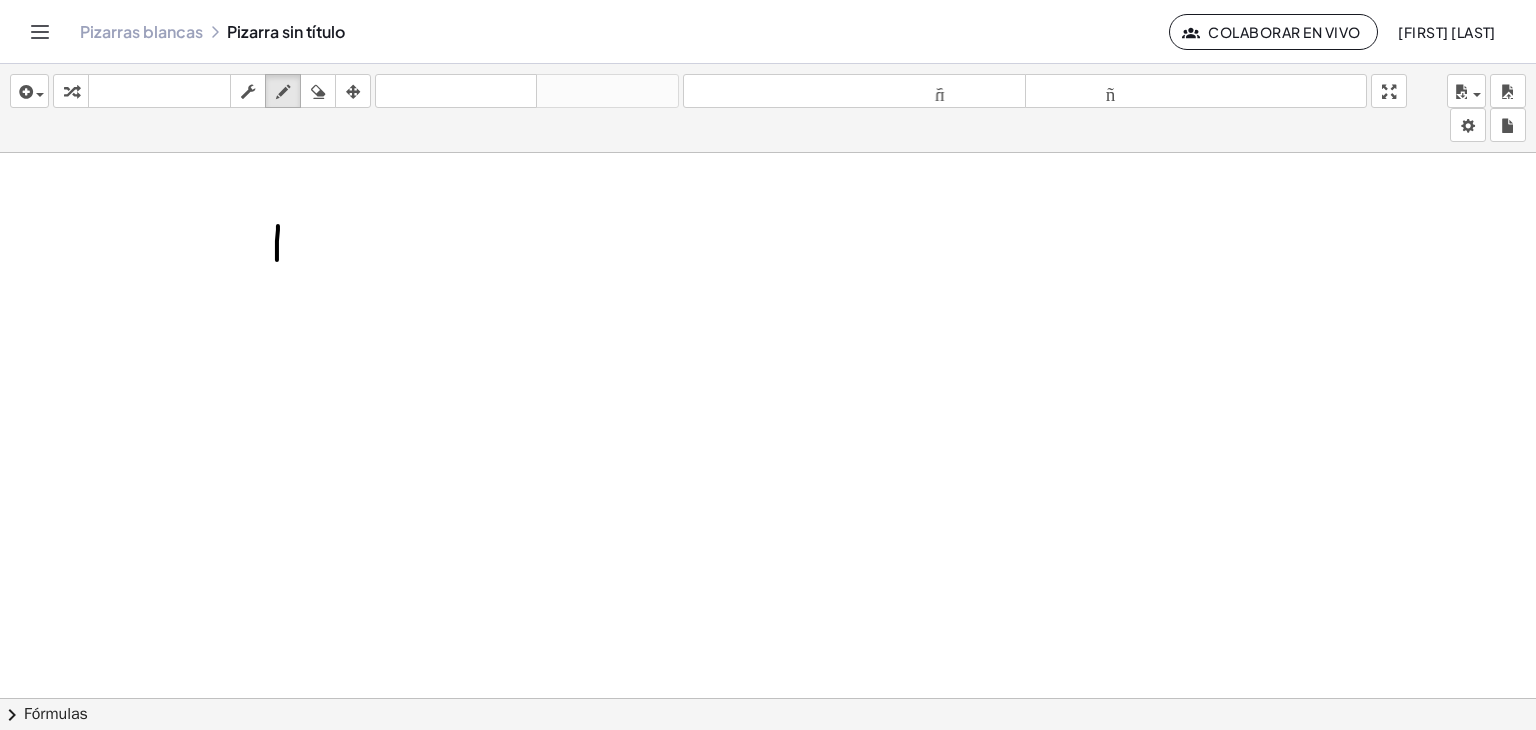 drag, startPoint x: 278, startPoint y: 225, endPoint x: 277, endPoint y: 260, distance: 35.014282 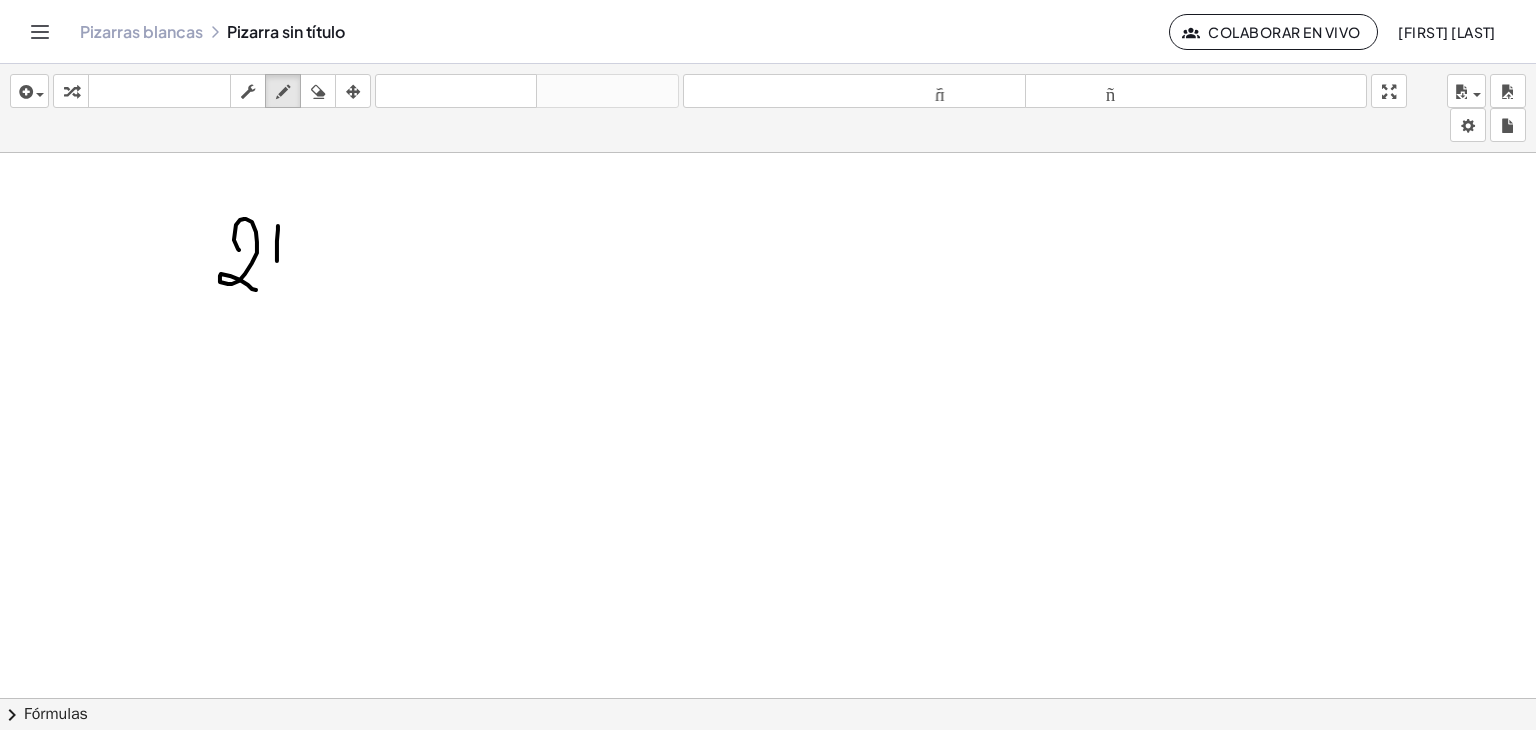 drag, startPoint x: 234, startPoint y: 239, endPoint x: 264, endPoint y: 289, distance: 58.30952 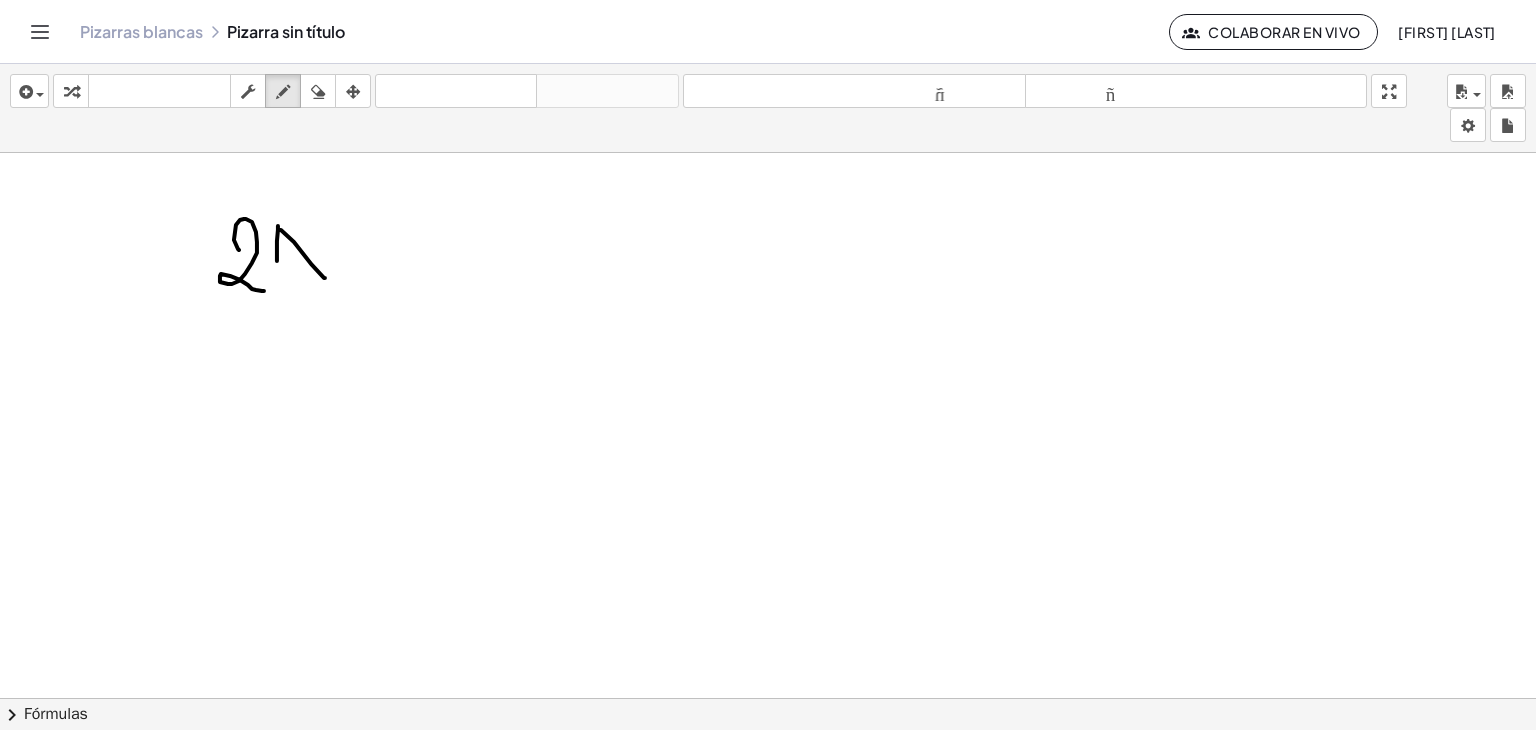 drag, startPoint x: 278, startPoint y: 229, endPoint x: 300, endPoint y: 275, distance: 50.990196 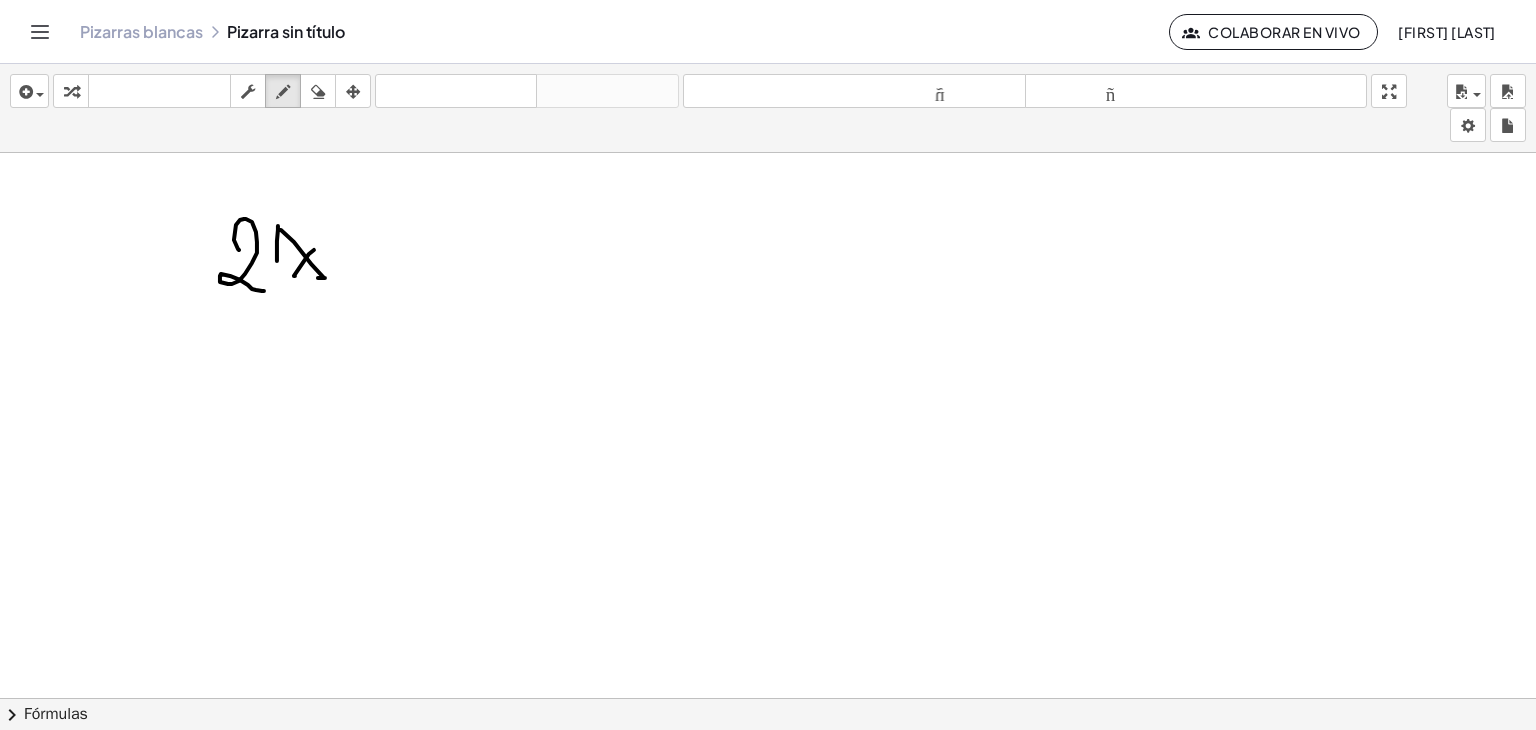 drag, startPoint x: 314, startPoint y: 249, endPoint x: 318, endPoint y: 237, distance: 12.649111 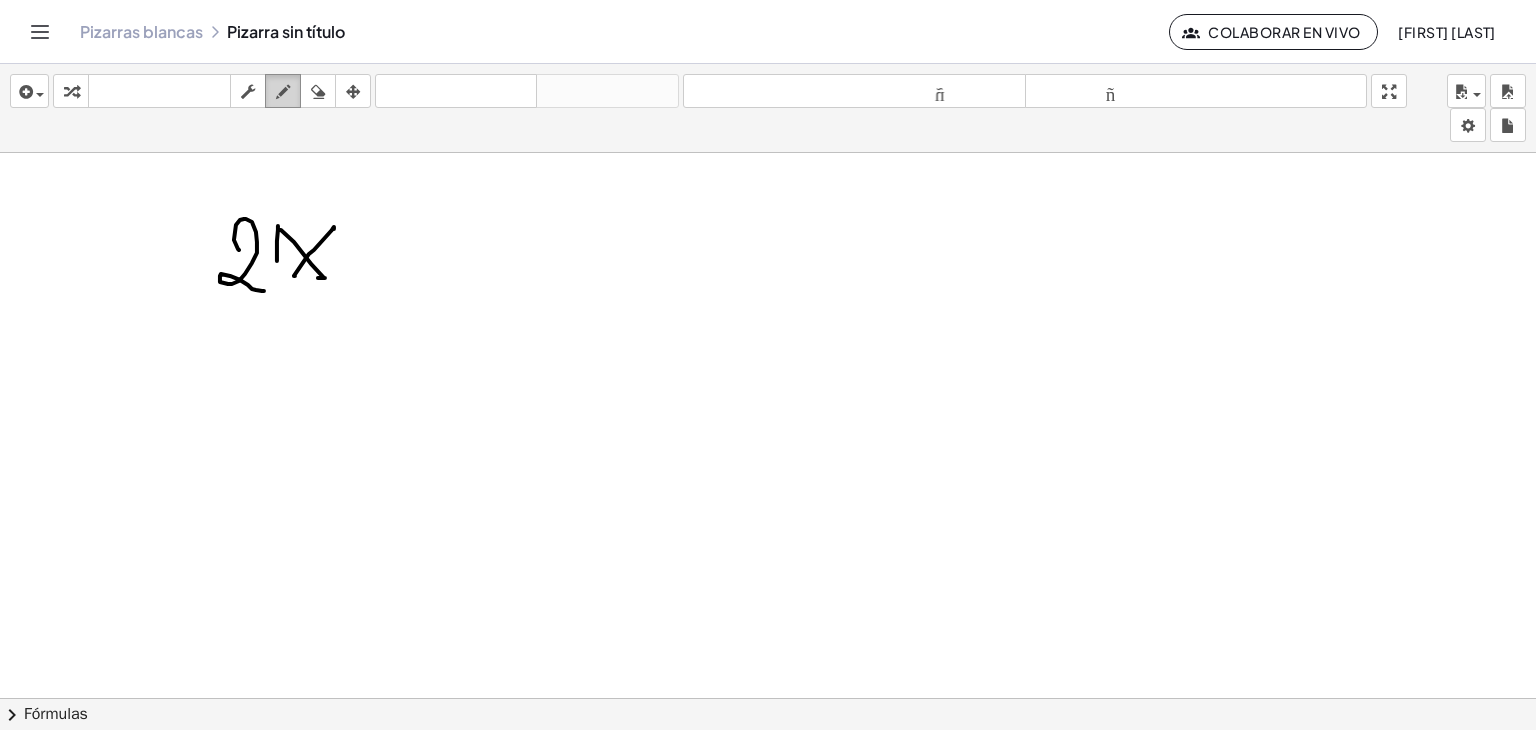 click at bounding box center [283, 92] 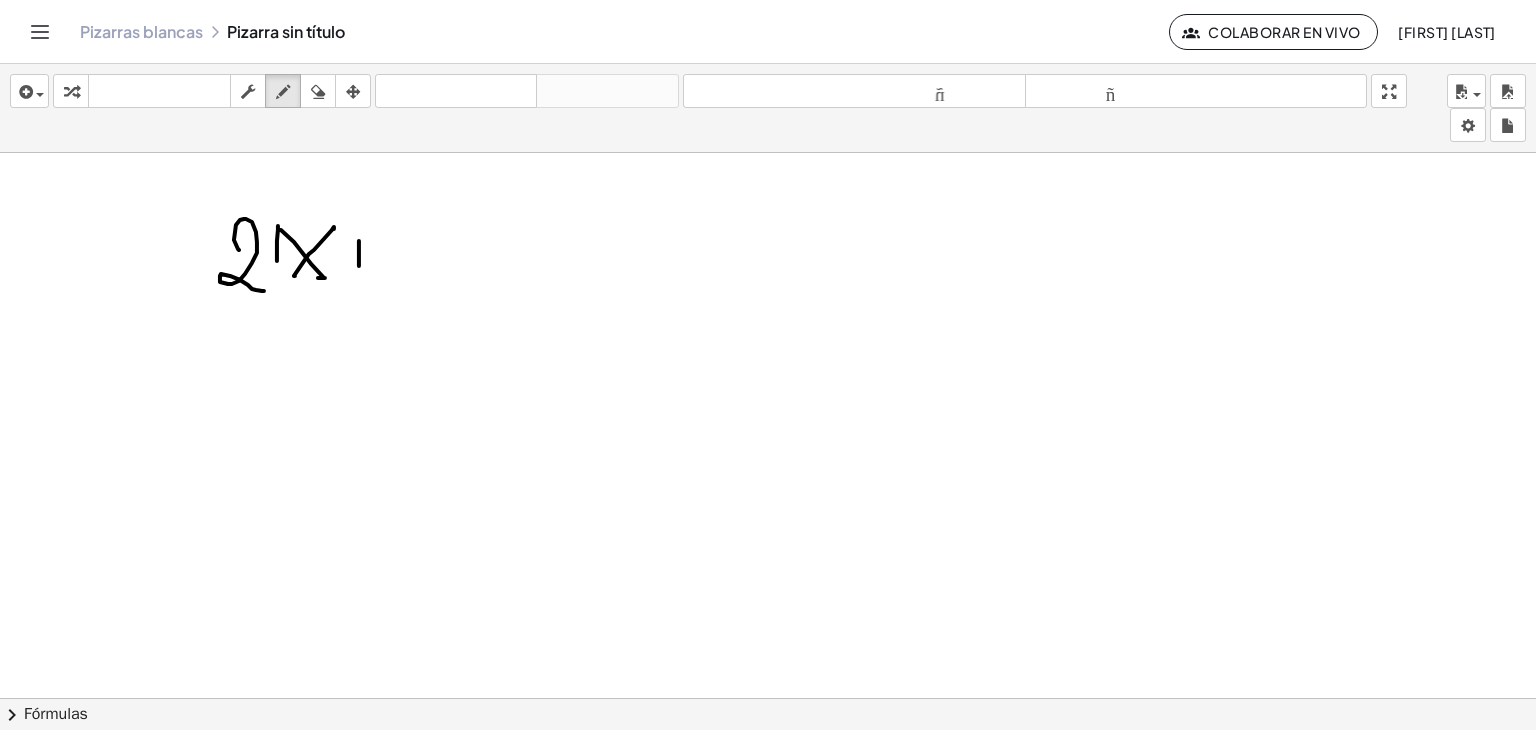 drag, startPoint x: 359, startPoint y: 240, endPoint x: 341, endPoint y: 266, distance: 31.622776 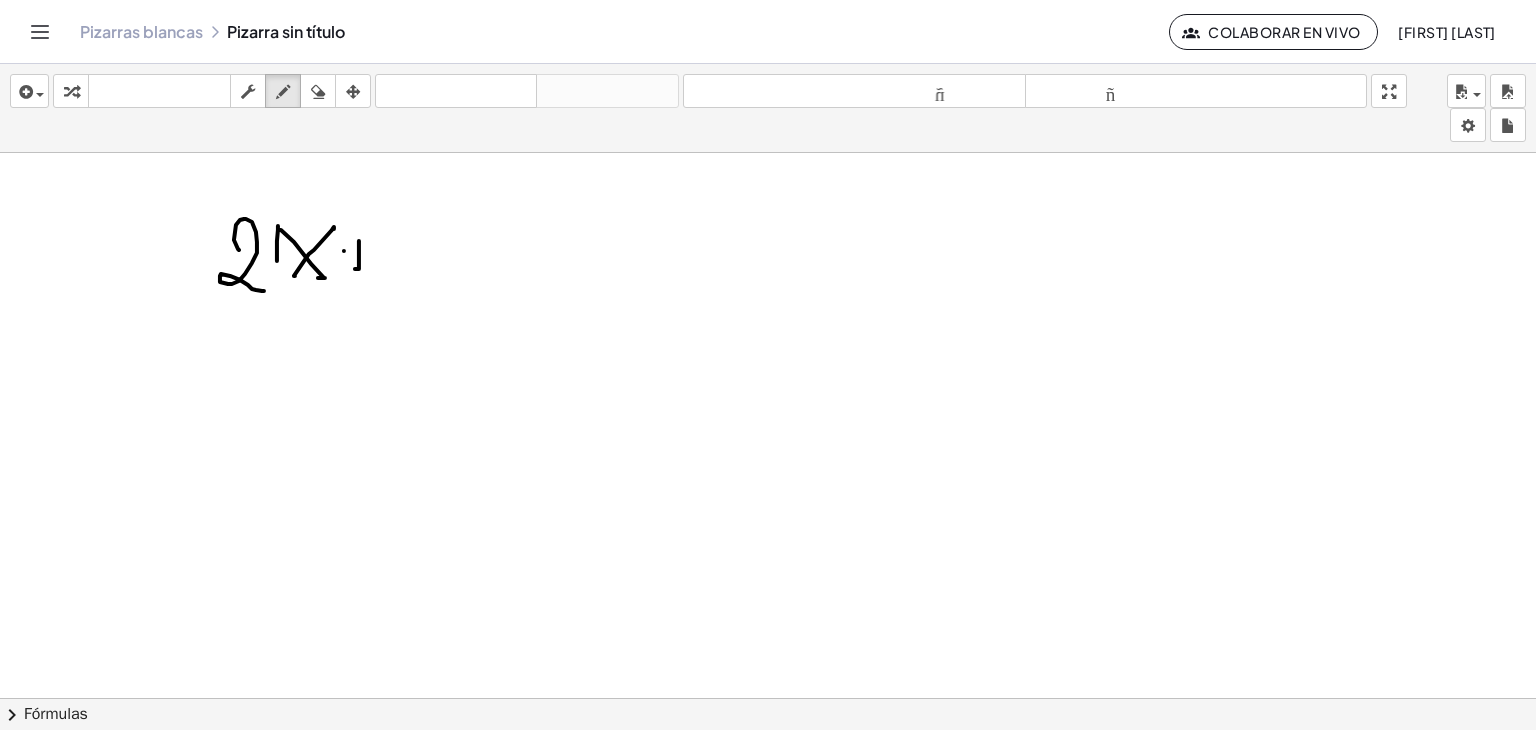 drag, startPoint x: 344, startPoint y: 250, endPoint x: 383, endPoint y: 250, distance: 39 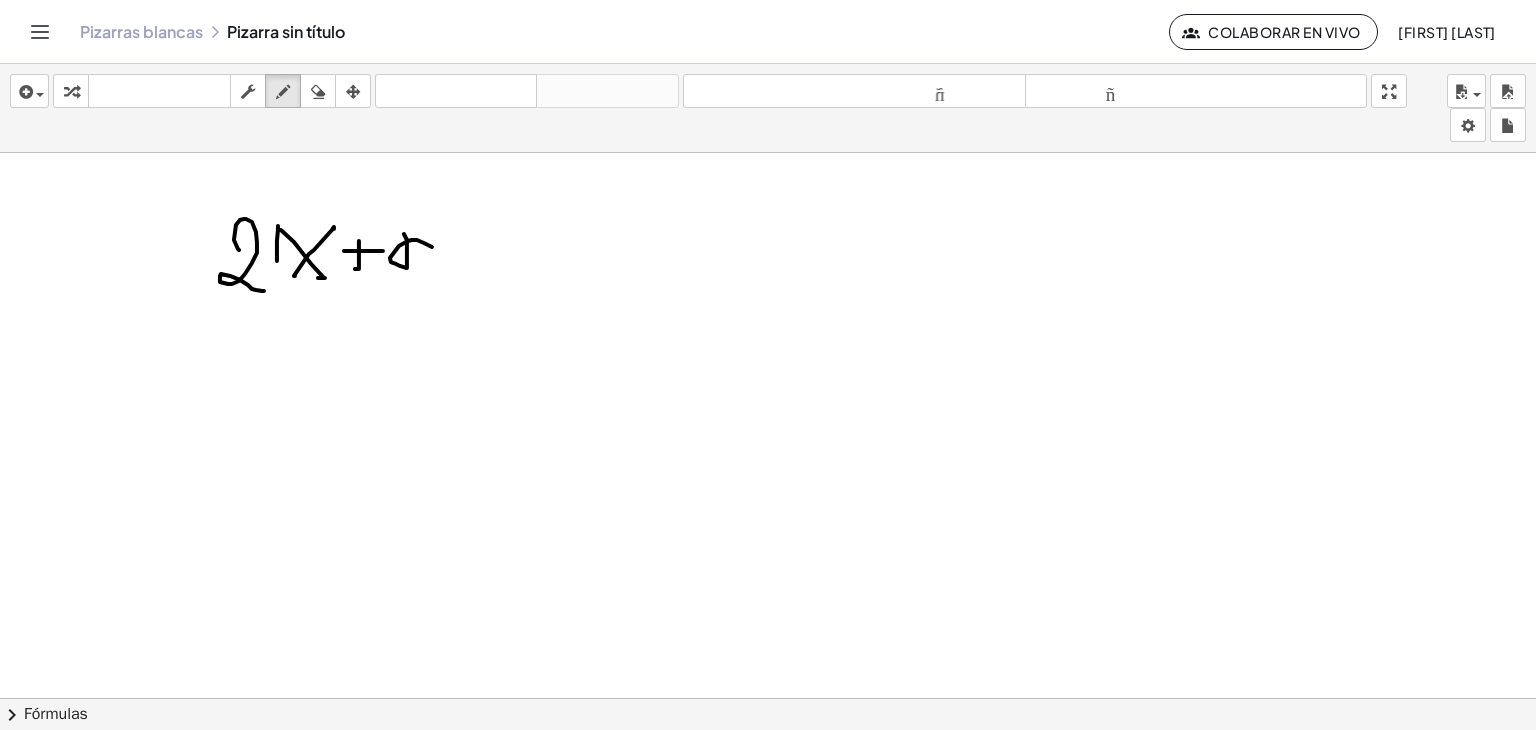 drag, startPoint x: 404, startPoint y: 233, endPoint x: 436, endPoint y: 252, distance: 37.215588 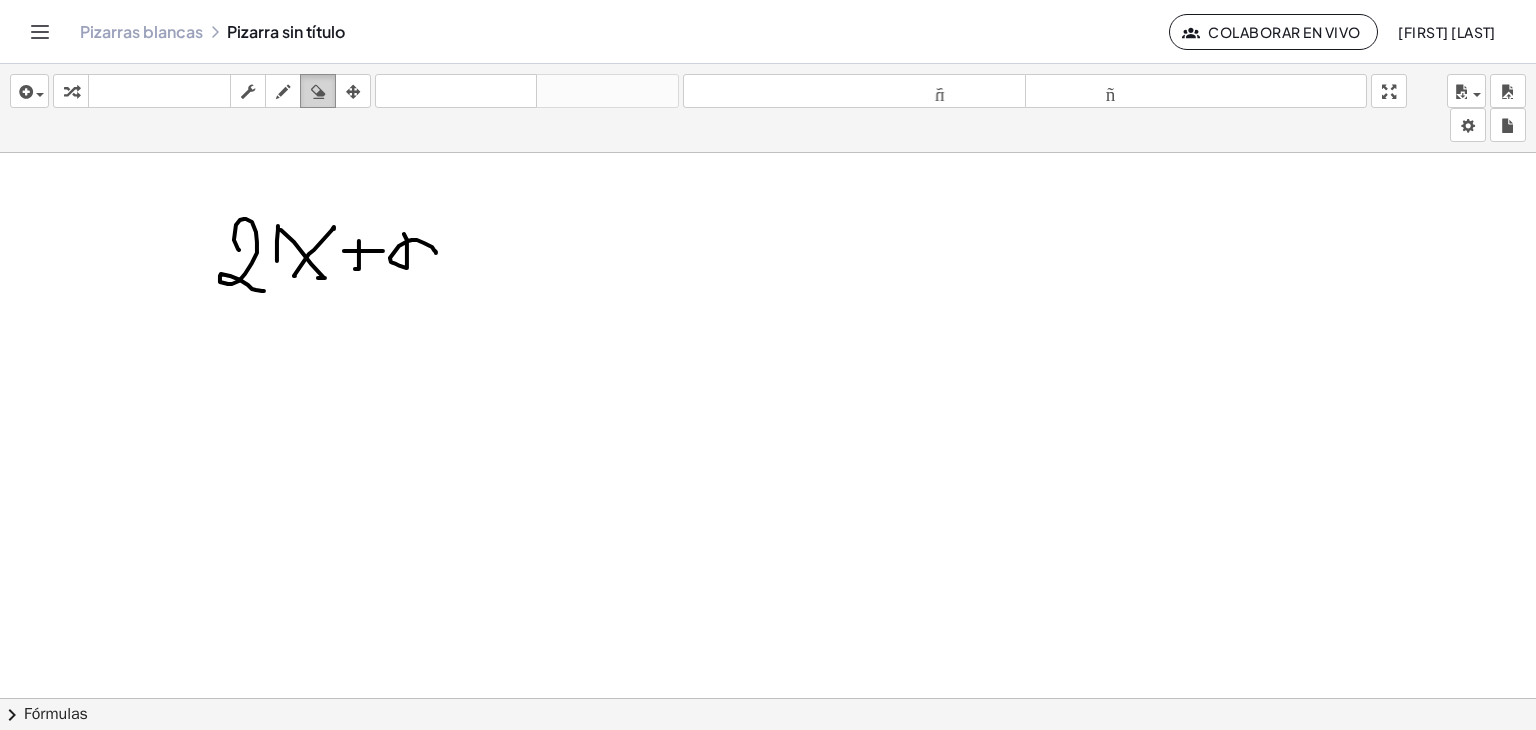 click on "borrar" at bounding box center (318, 91) 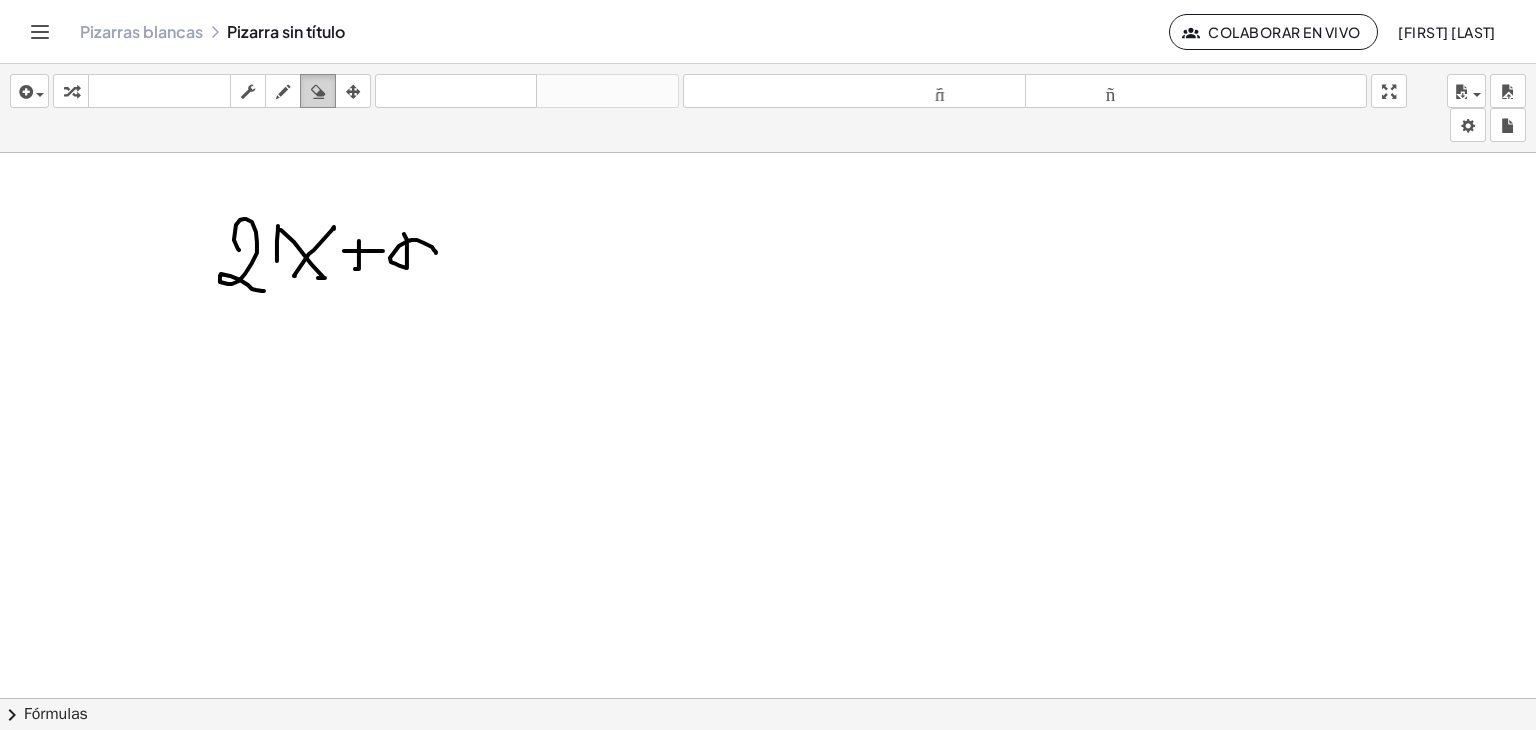 click at bounding box center [318, 92] 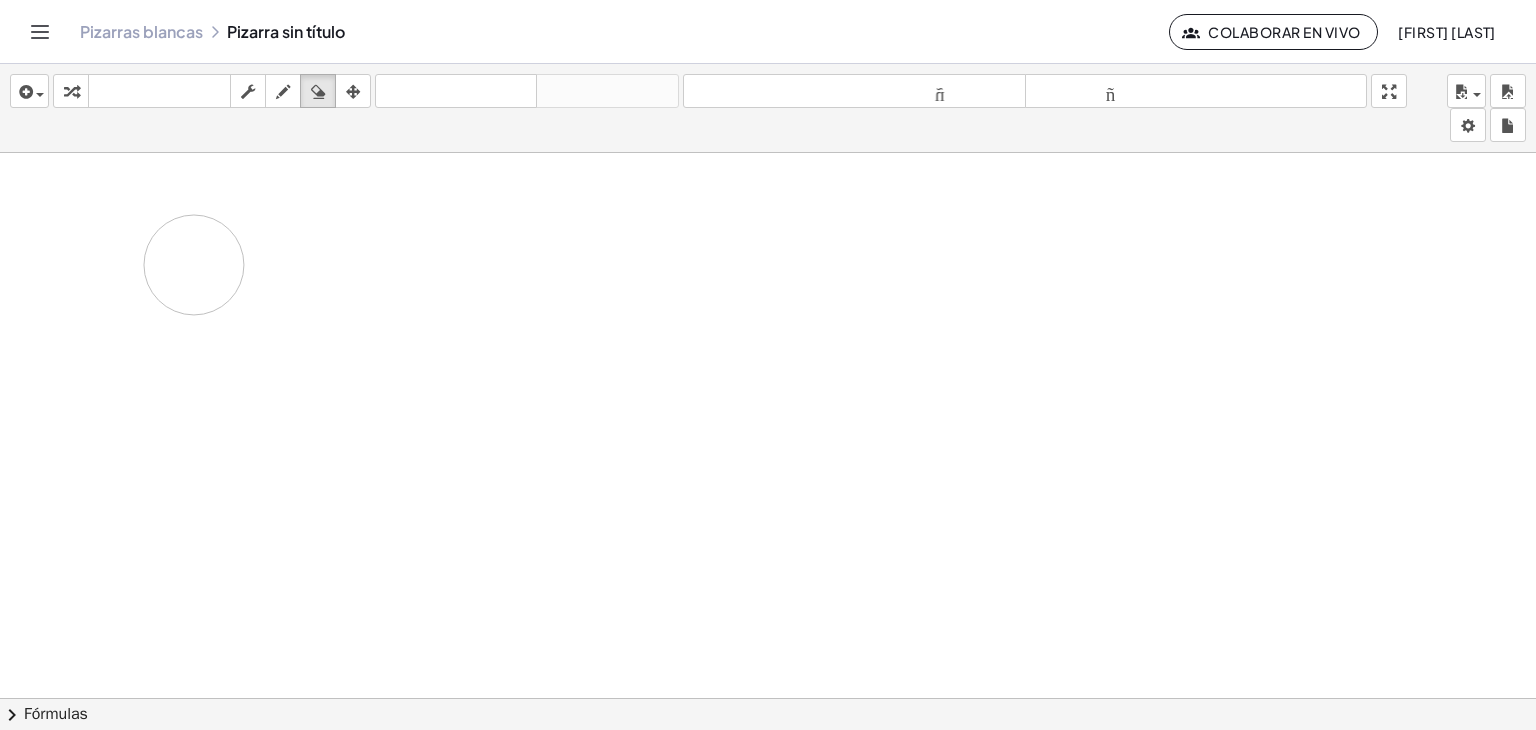 drag, startPoint x: 418, startPoint y: 249, endPoint x: 234, endPoint y: 225, distance: 185.55861 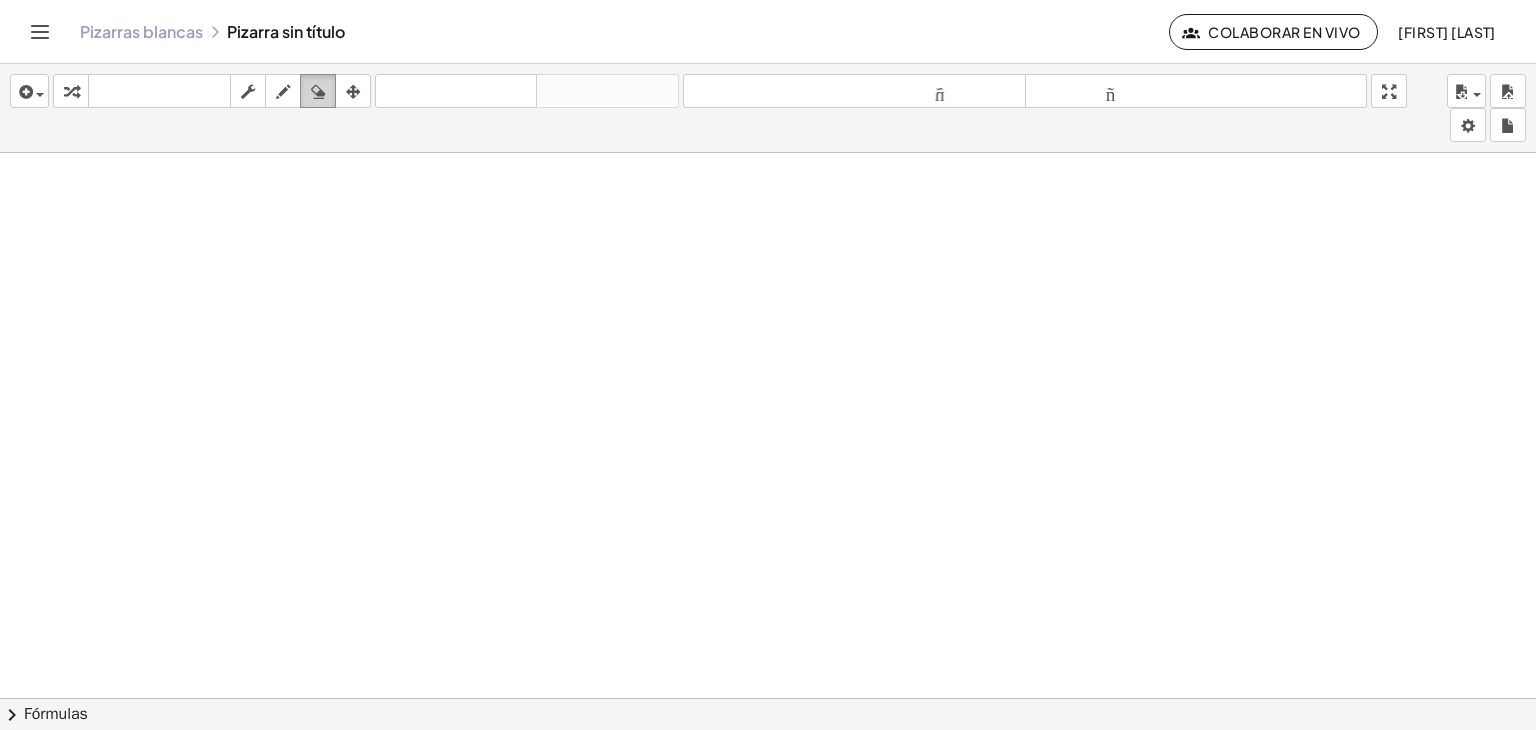 click at bounding box center [318, 92] 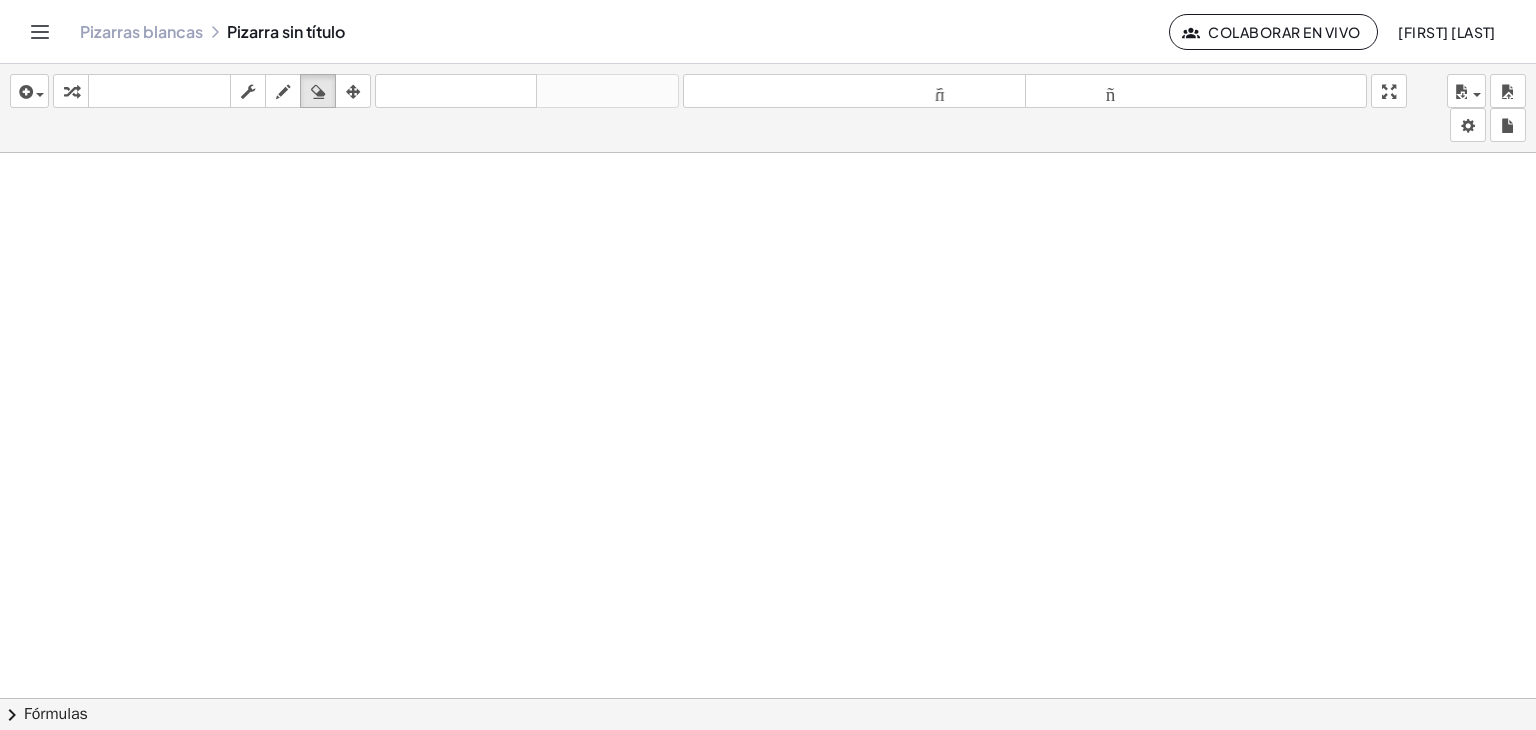 click on "Pizarras blancas" at bounding box center (141, 31) 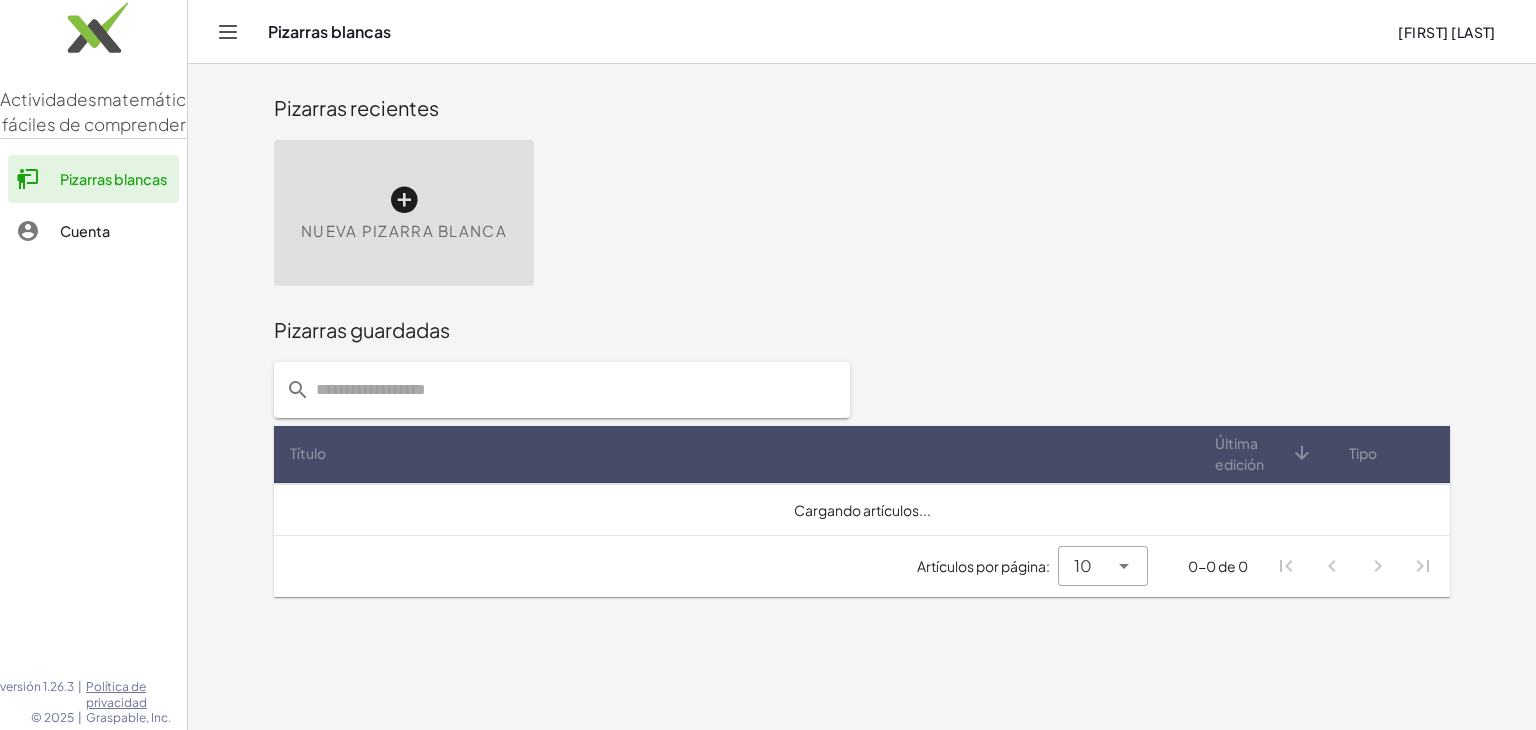 click on "Nueva pizarra blanca" at bounding box center (404, 213) 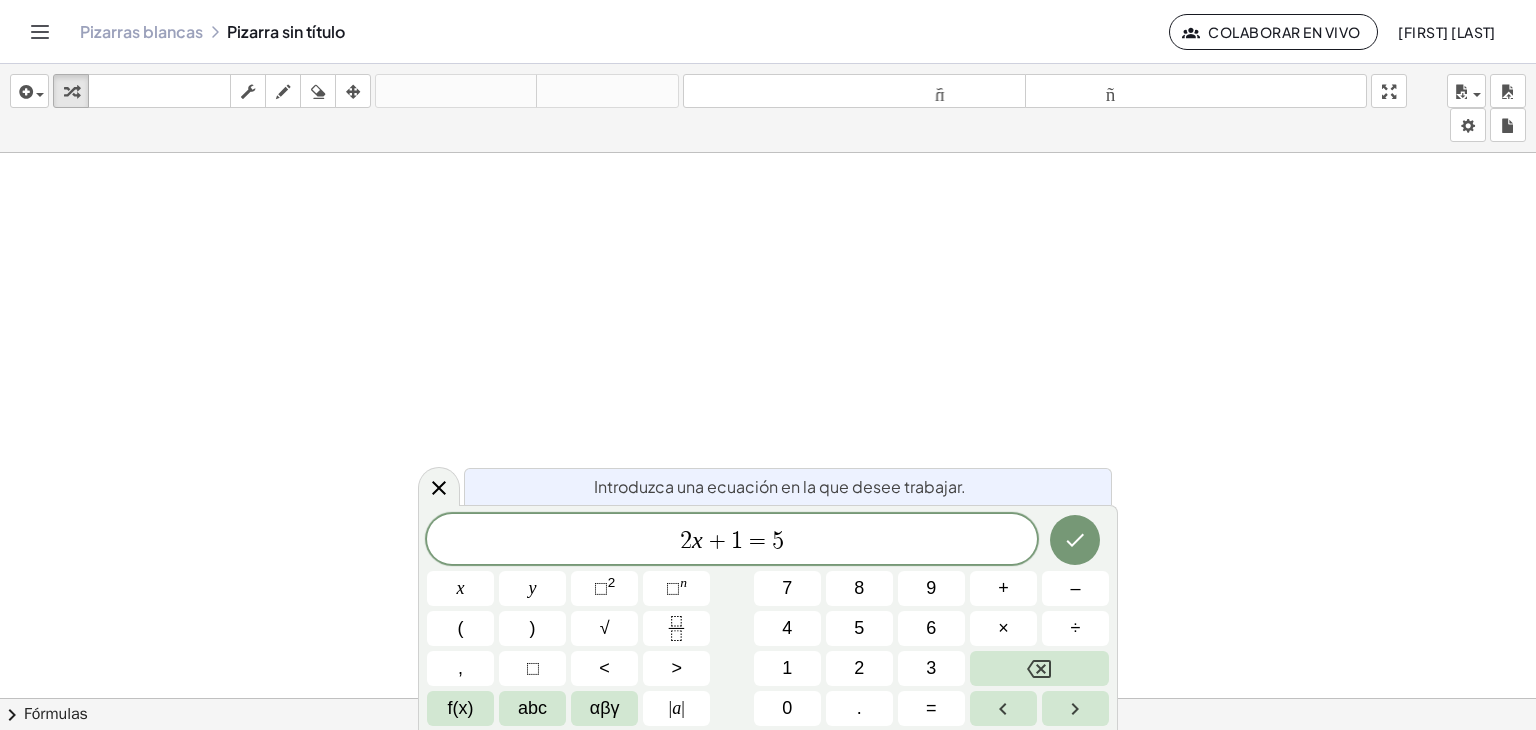 click on "Introduzca una ecuación en la que desee trabajar." at bounding box center [780, 486] 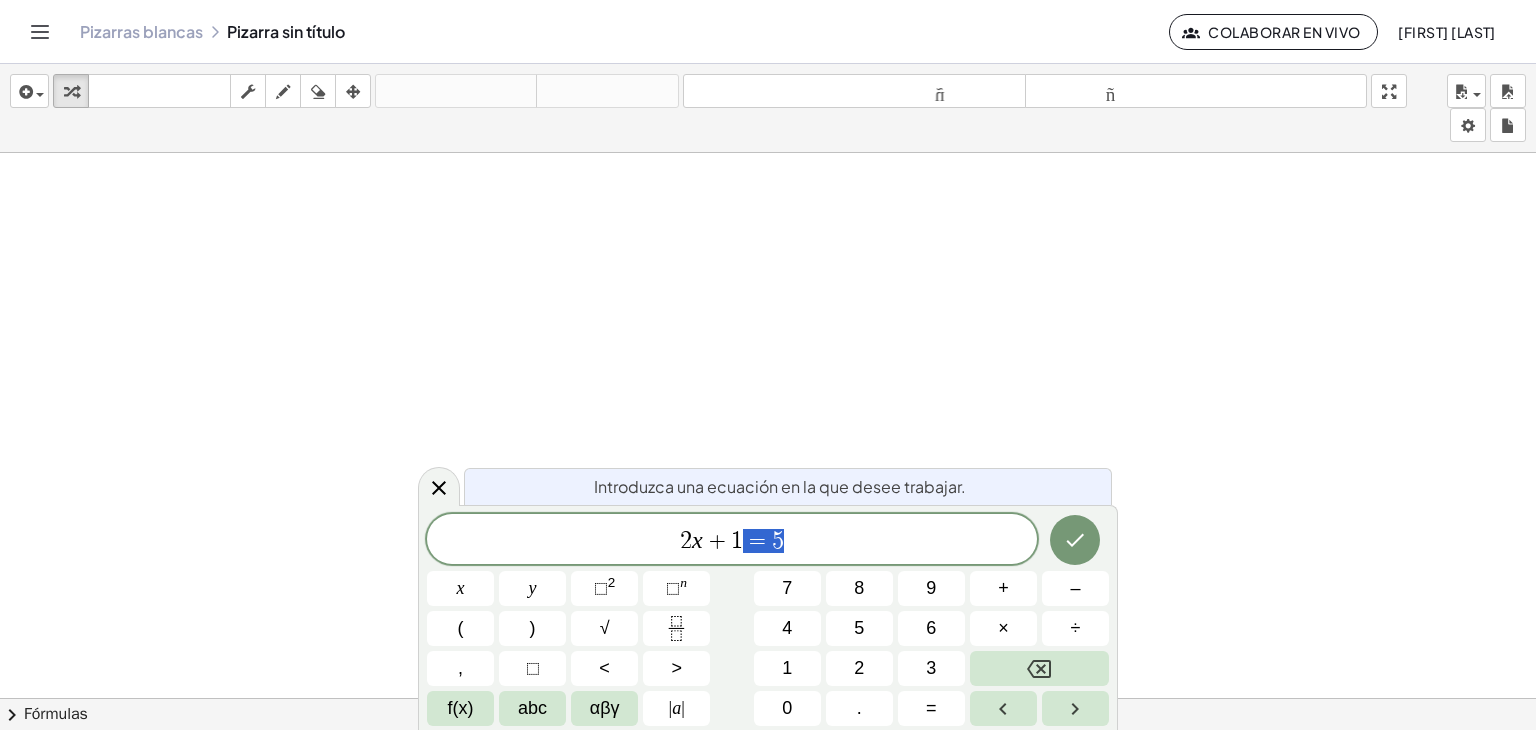 drag, startPoint x: 849, startPoint y: 549, endPoint x: 559, endPoint y: 536, distance: 290.29123 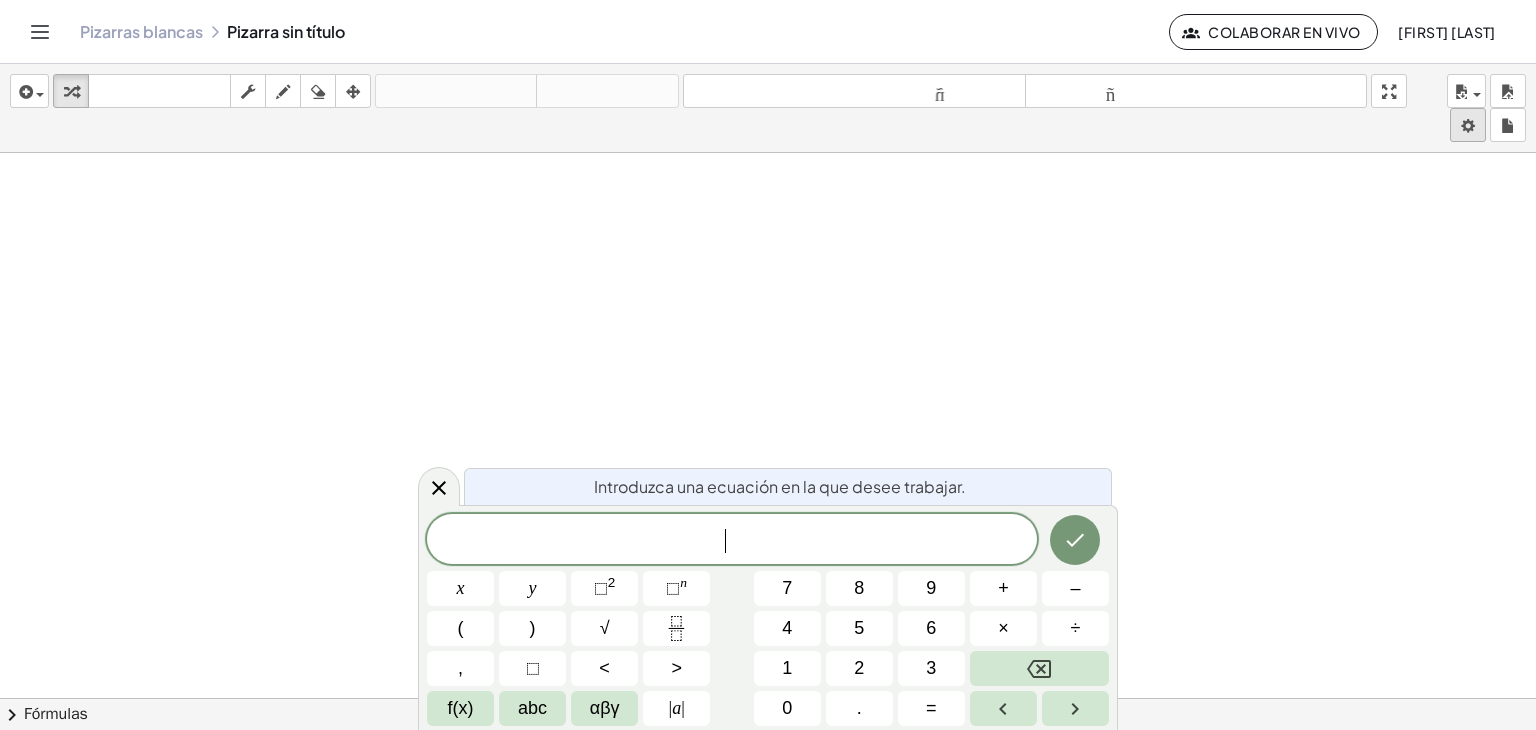 click on "Actividades  matemáticas fáciles de comprender Pizarras blancas Cuenta versión 1.26.3 | Política de privacidad © 2025 | Graspable, Inc. Pizarras blancas Pizarra sin título Colaborar en vivo Karem Laje   insertar Seleccione uno: Expresión matemática Función Texto Vídeo de YouTube Graficando Geometría Geometría 3D transformar teclado teclado fregar dibujar borrar arreglar deshacer deshacer rehacer rehacer tamaño_del_formato menor tamaño_del_formato más grande pantalla completa carga   ahorrar nuevo ajustes × chevron_right Fórmulas
Arrastre un lado de una fórmula sobre una expresión resaltada en el lienzo para aplicarla.
Fórmula cuadrática
+ · a · x 2 + · b · x + c = 0
⇔
x = · ( − b ± 2 √ ( + b 2 − · 4 · a · c ) ) · 2 · a
+ x 2 + · p · x + q = 0
x" at bounding box center [768, 365] 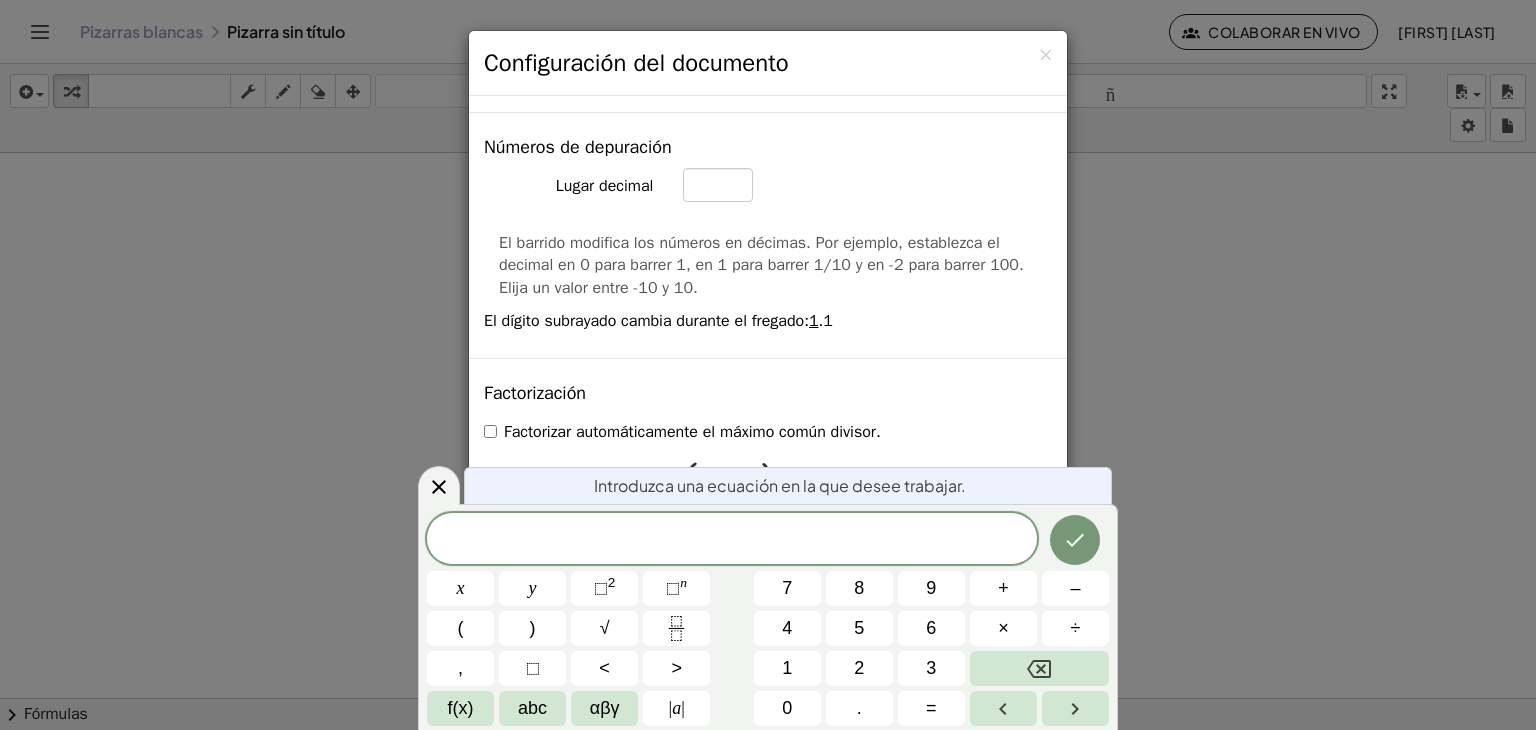 scroll, scrollTop: 1200, scrollLeft: 0, axis: vertical 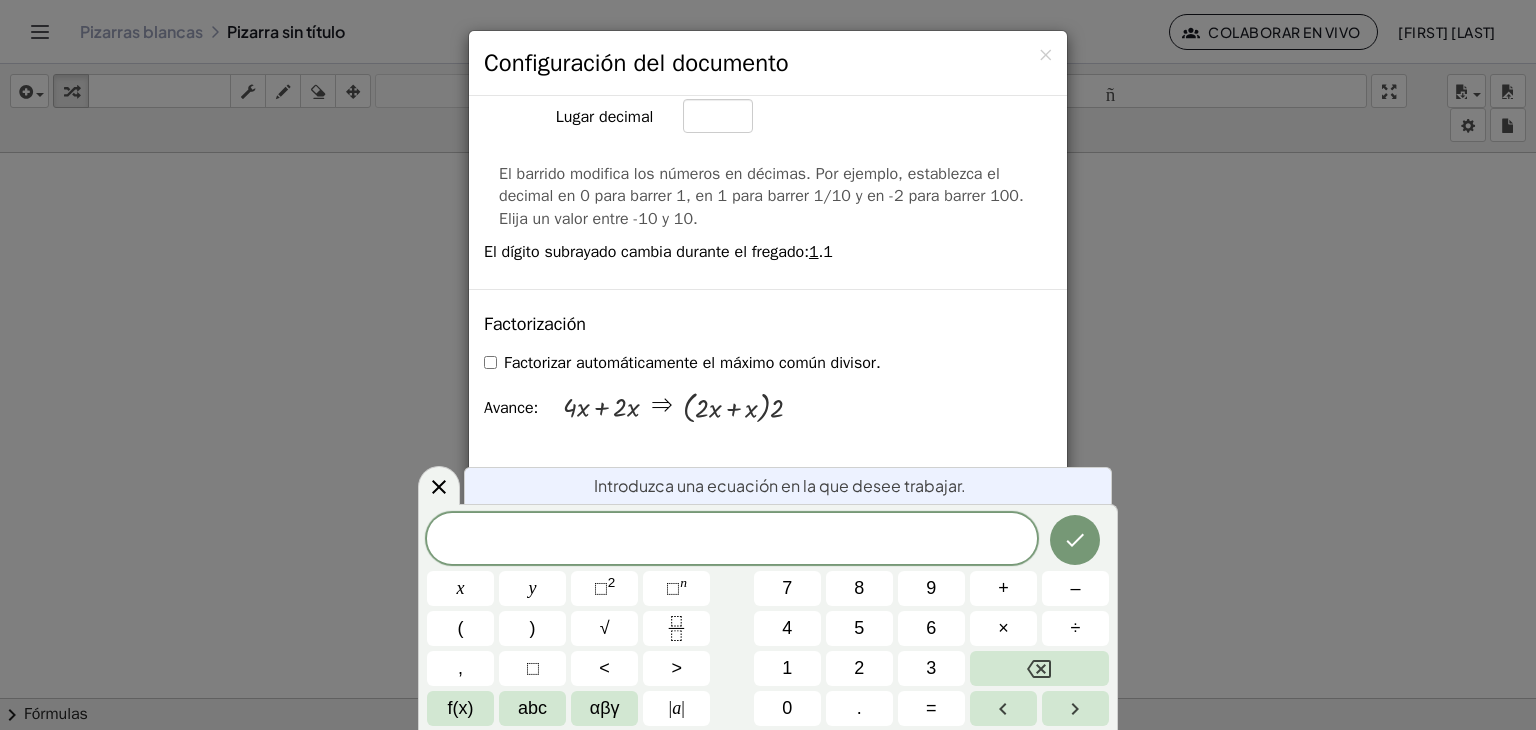 click on "× Configuración del documento Estas configuraciones se guardan con el documento en el que estás trabajando actualmente.
Reescritura de ecuaciones mediante arrastre
Deshabilitar arrastrar
Arrastrando
Arrastrar y simplificar
Arrastre un término sobre el signo igual para aplicar la operación inversa a ambos lados. Se mostrarán los términos inversos en ambos lados de la ecuación.
Unidad para funciones trigonométricas
Radianes
Grados
Los pasos ya calculados se actualizarán según esta configuración.
Avance:
sin ( , 90 ) = 1
Mostrar botones de edición/equilibrio
Mostrar botones de edición/equilibrio
Sustituir con paréntesis   + a" at bounding box center [768, 365] 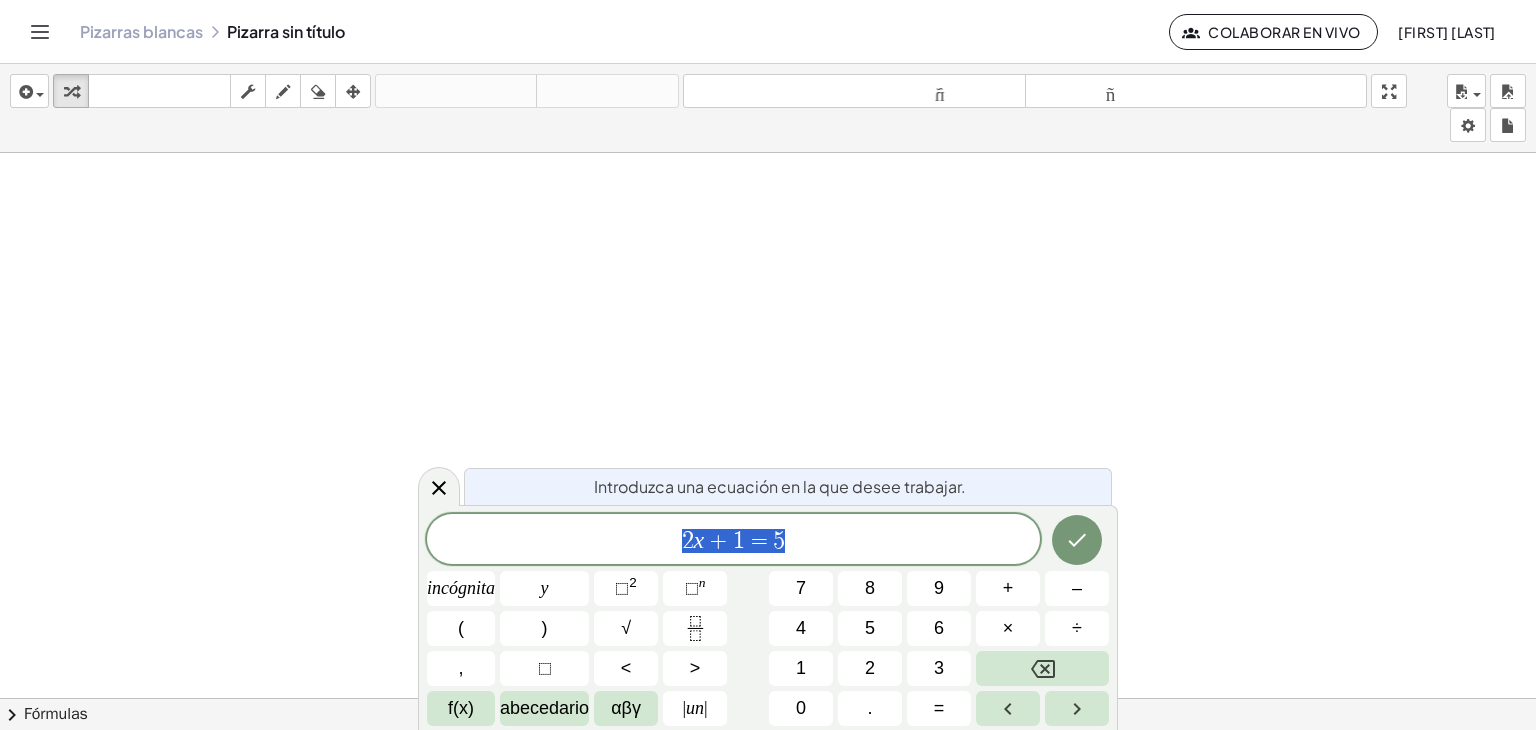 scroll, scrollTop: 0, scrollLeft: 0, axis: both 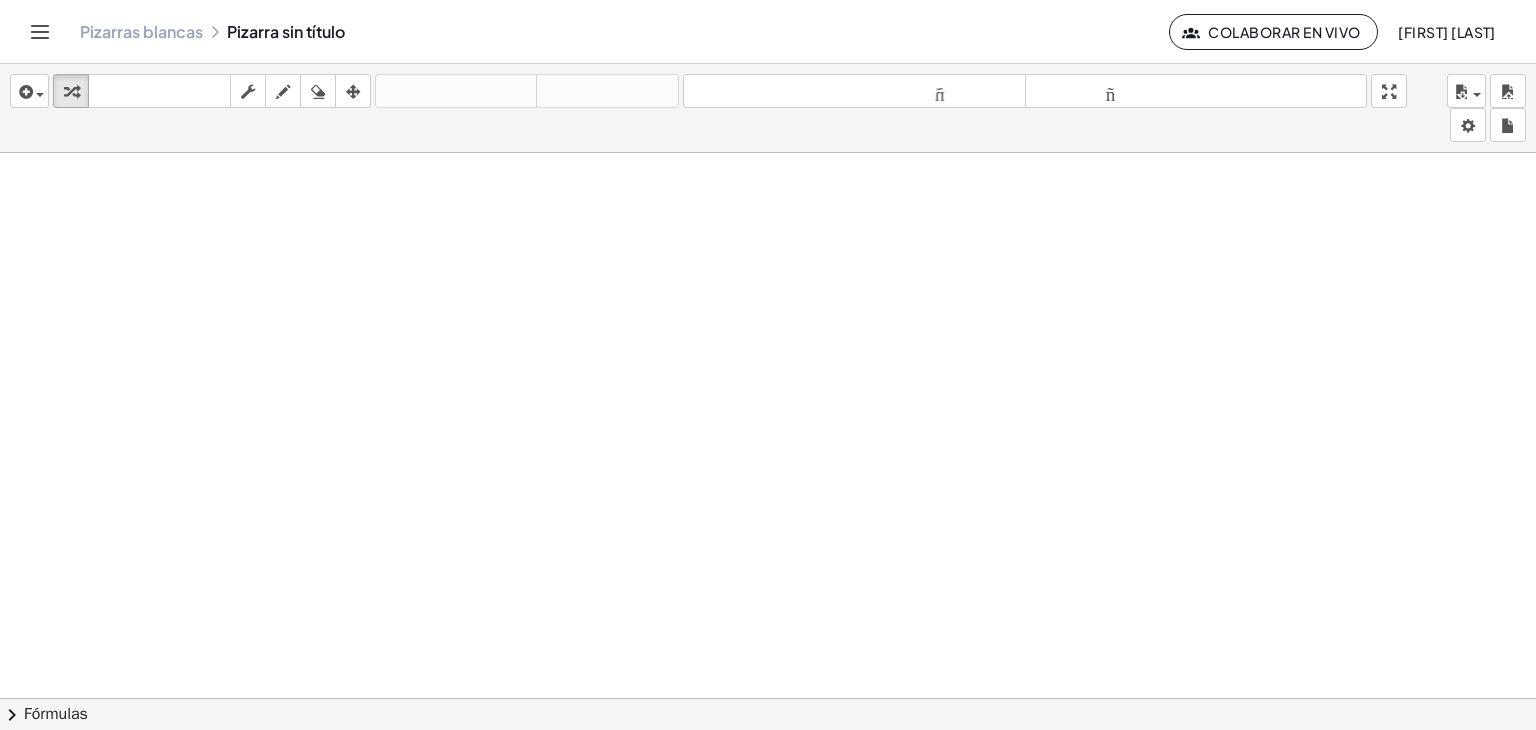 click at bounding box center [768, 712] 